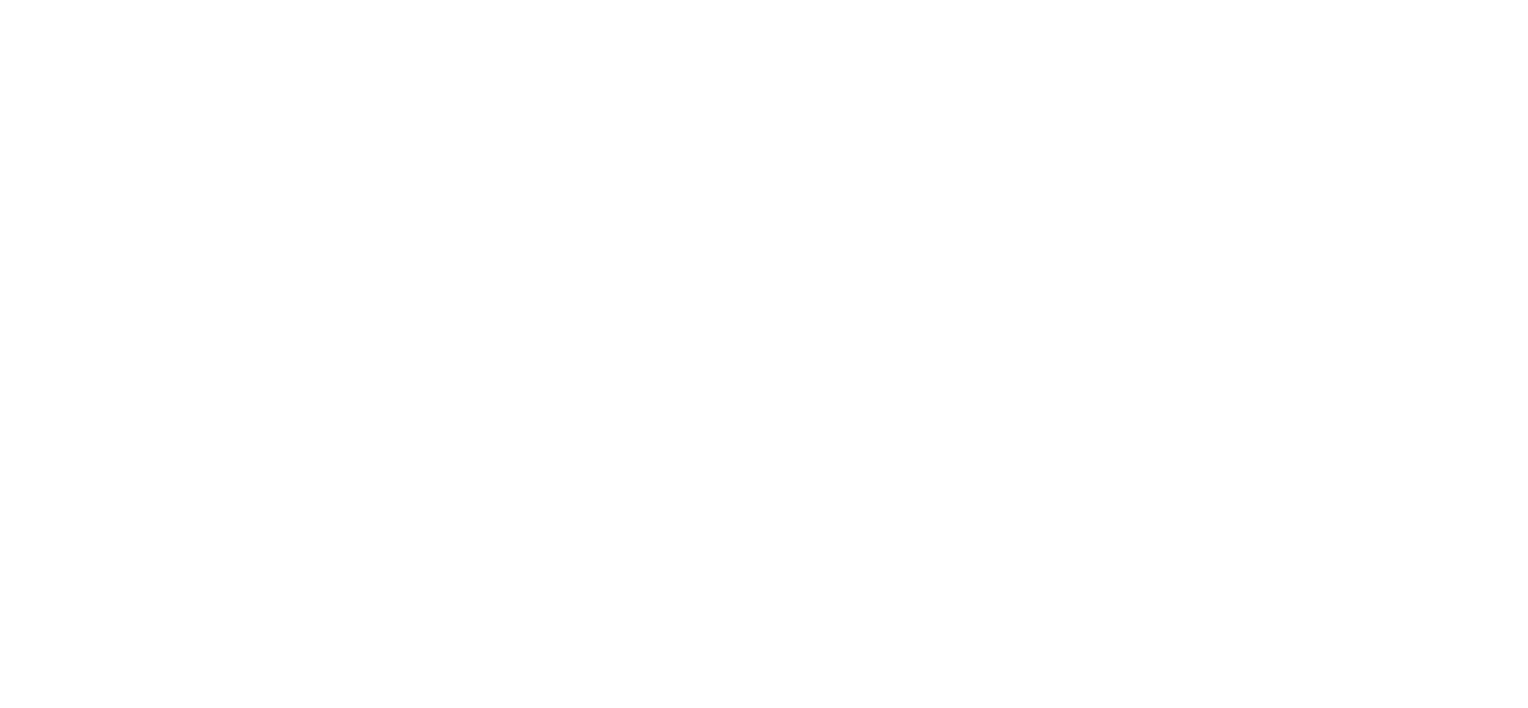 scroll, scrollTop: 0, scrollLeft: 0, axis: both 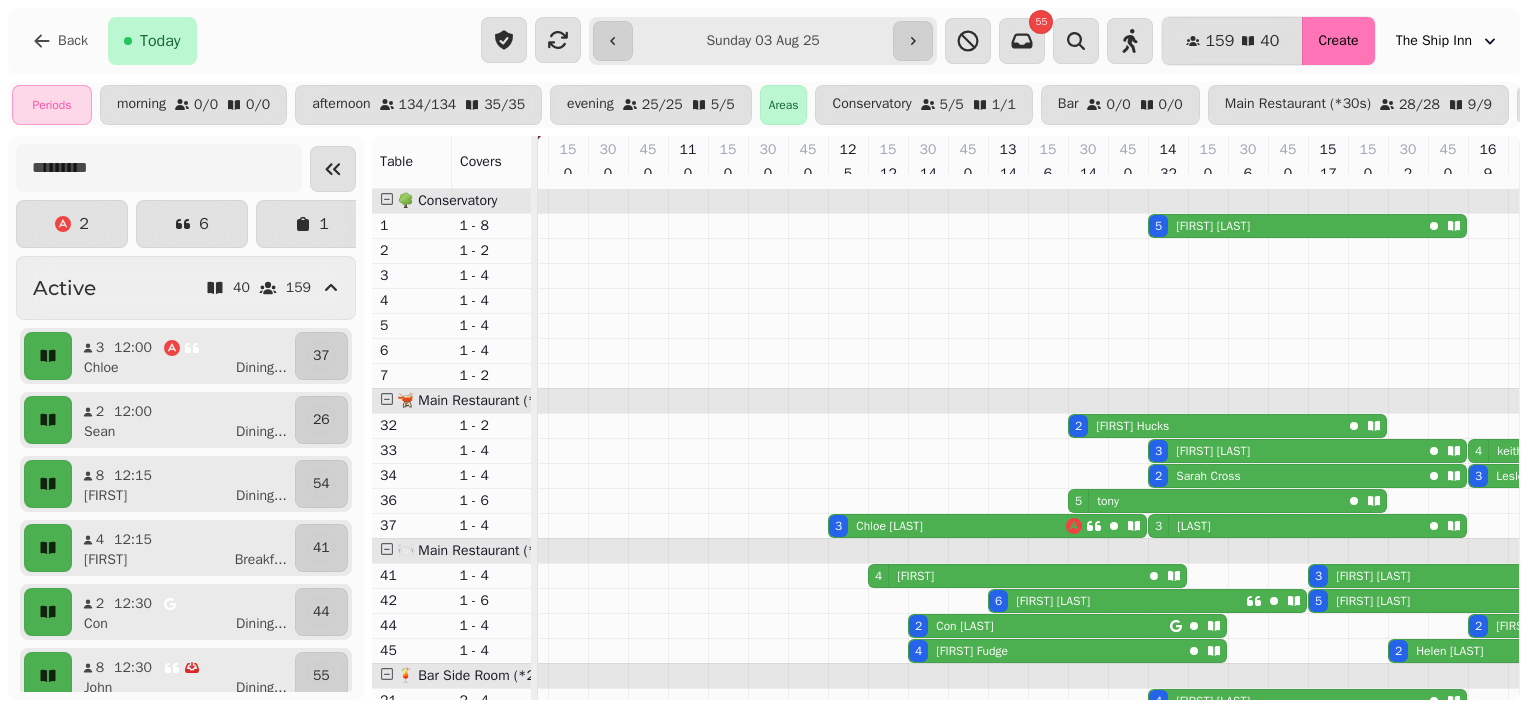click on "Create" at bounding box center (1338, 41) 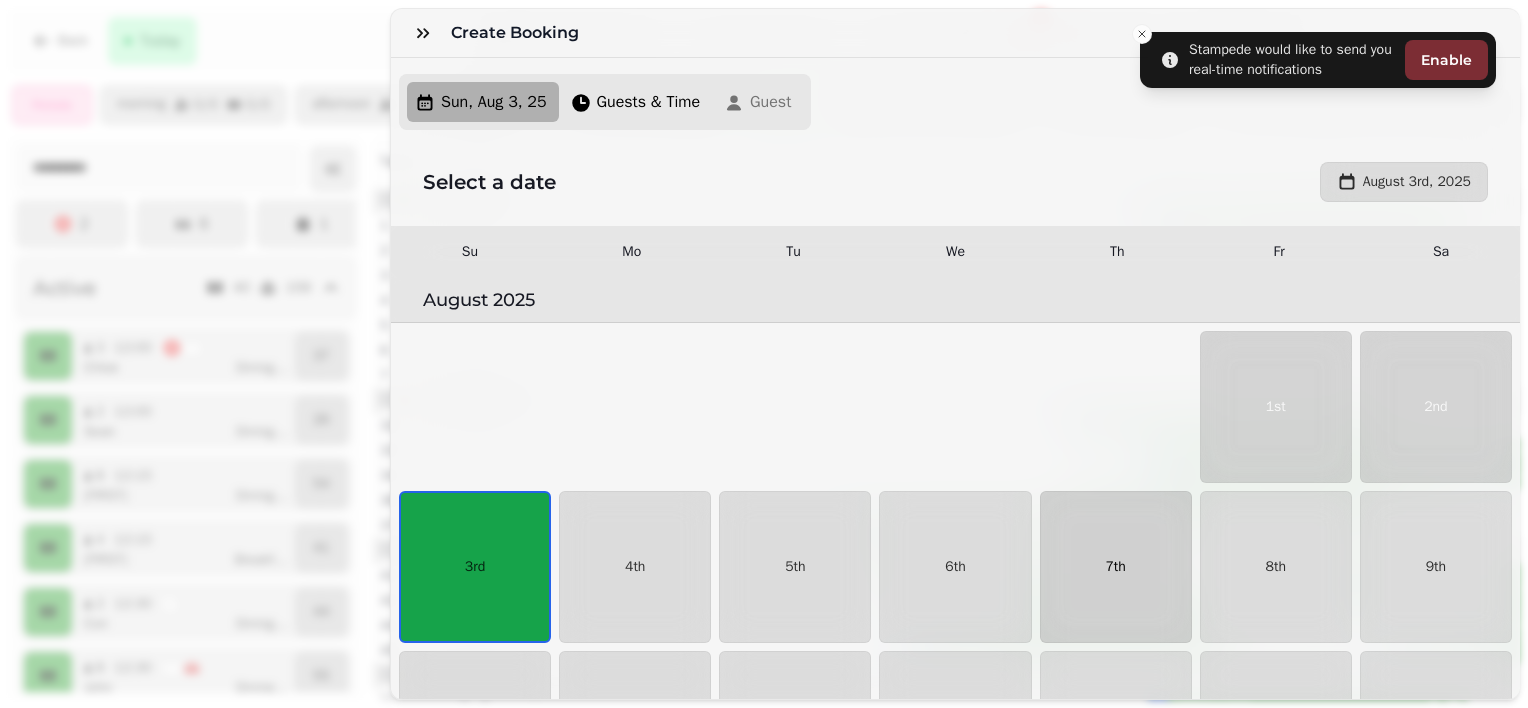 scroll, scrollTop: 0, scrollLeft: 0, axis: both 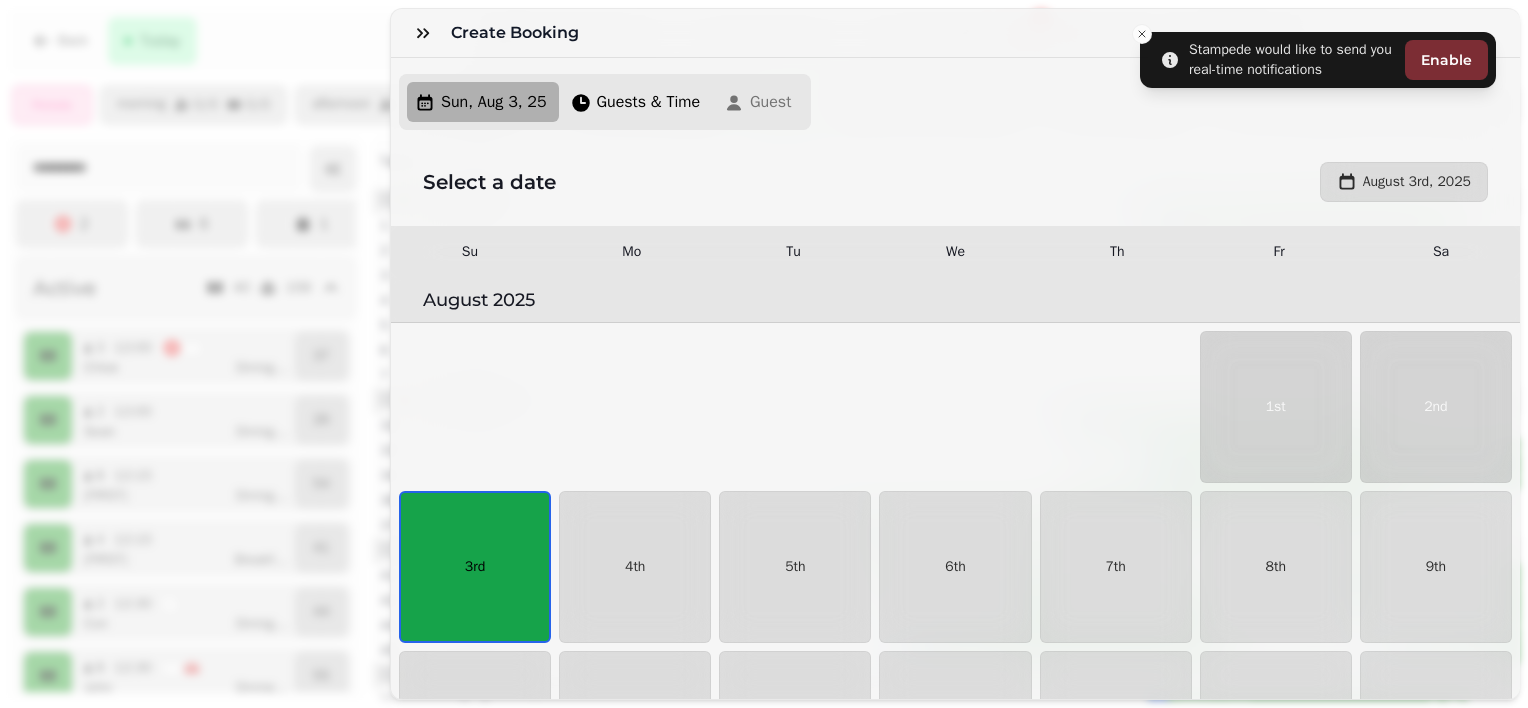 click on "3rd" at bounding box center (475, 567) 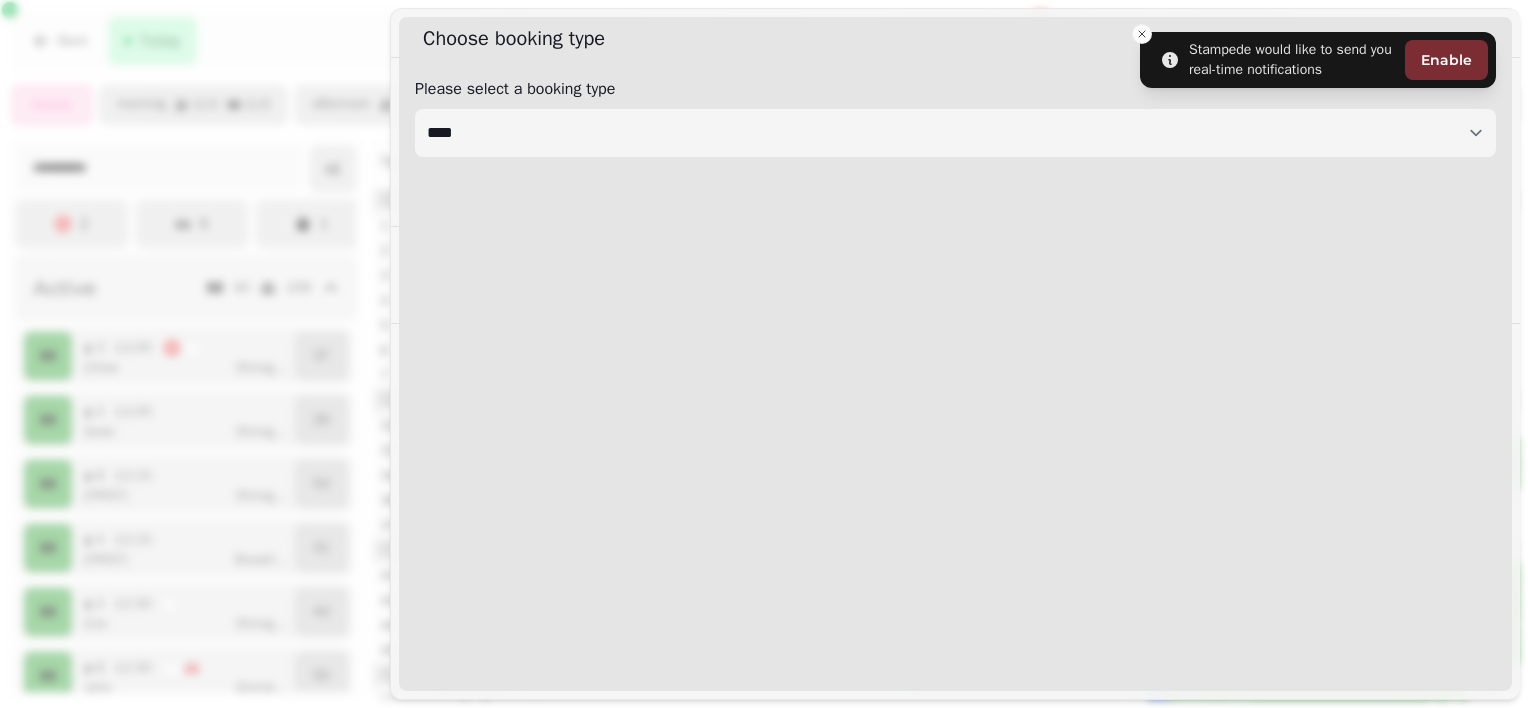 select on "****" 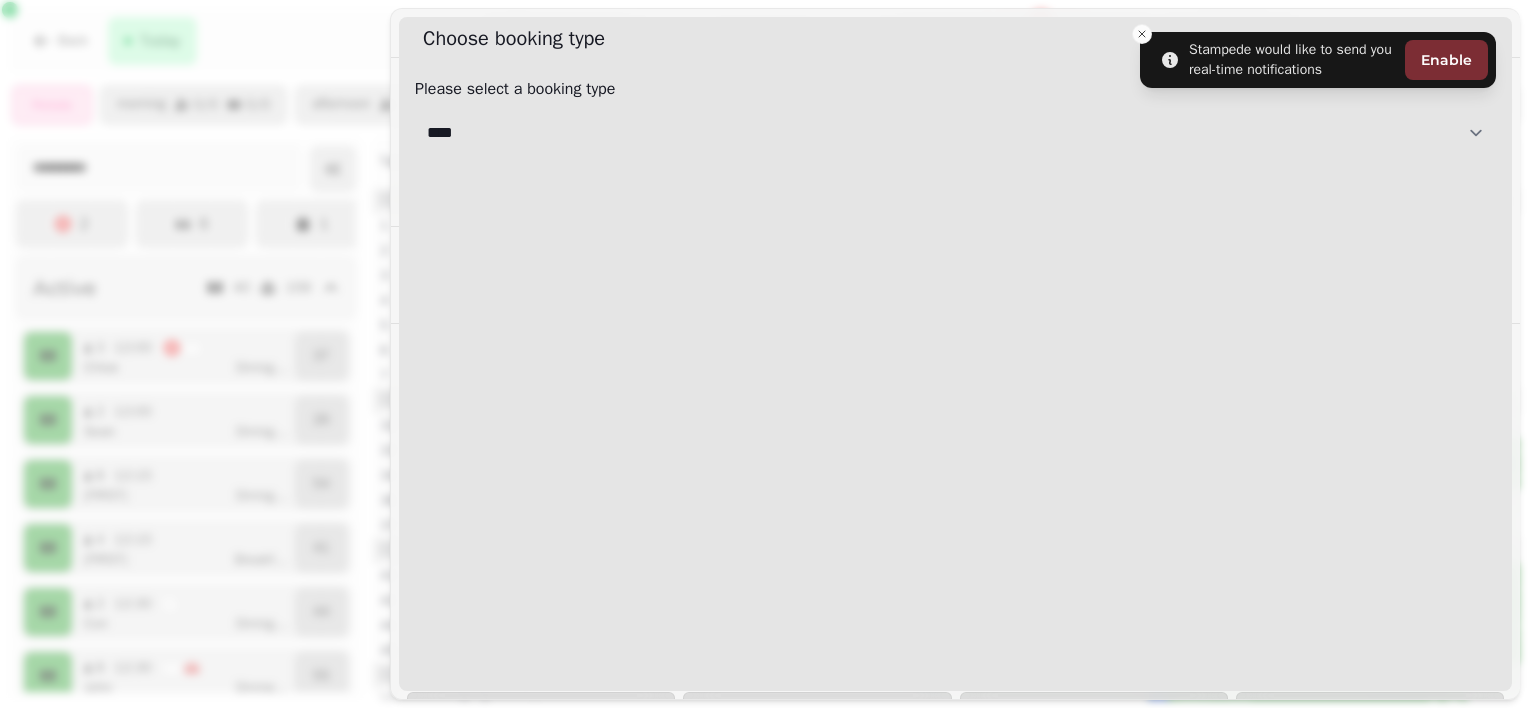 click on "**********" at bounding box center [955, 133] 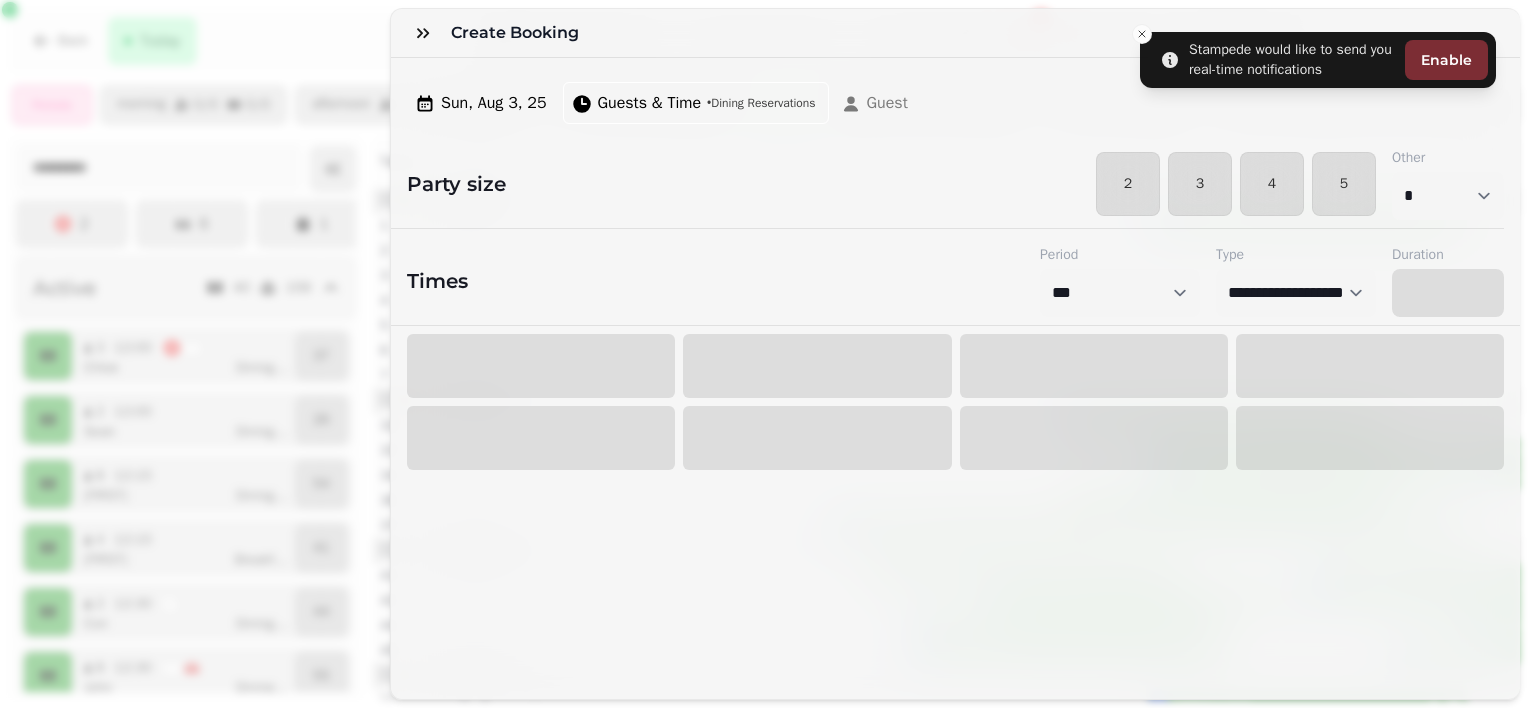 select on "****" 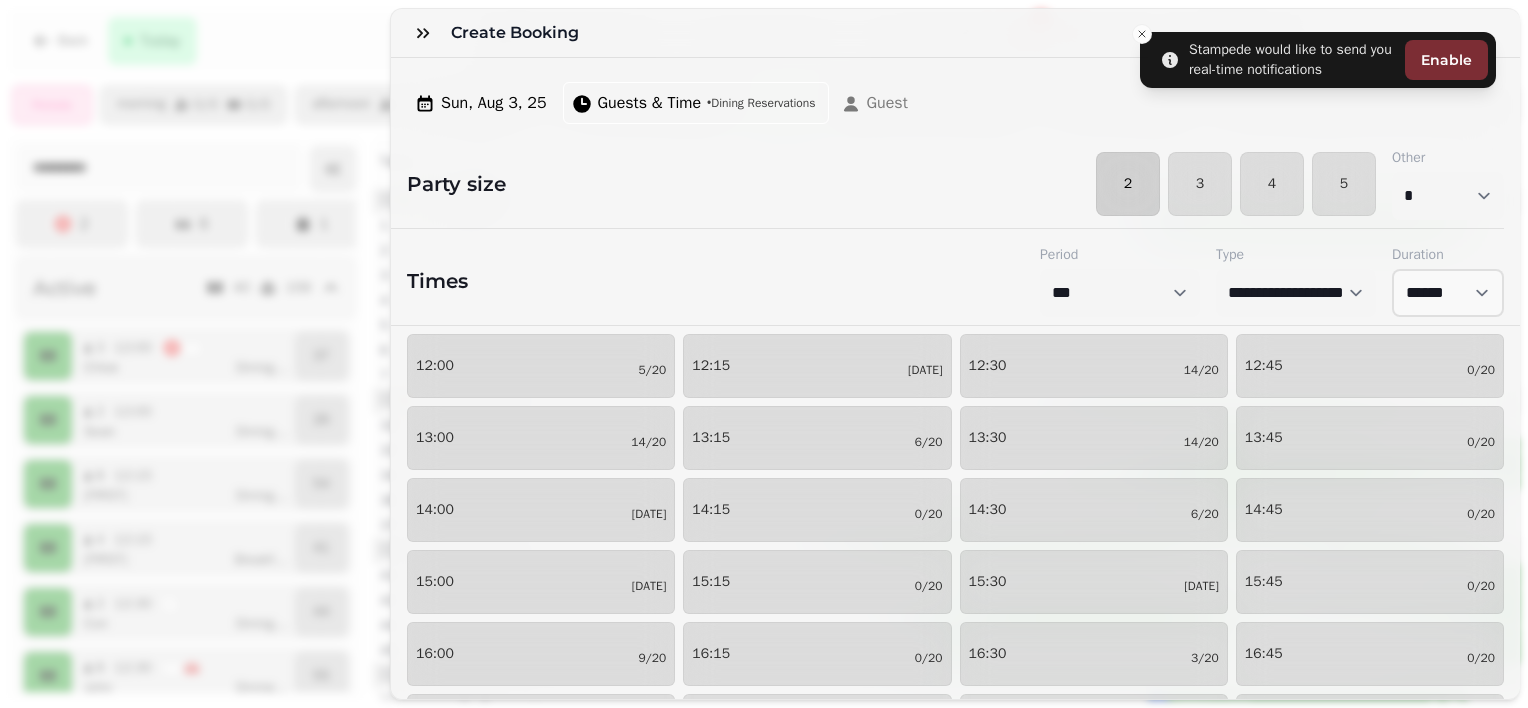 click on "2" at bounding box center [1128, 184] 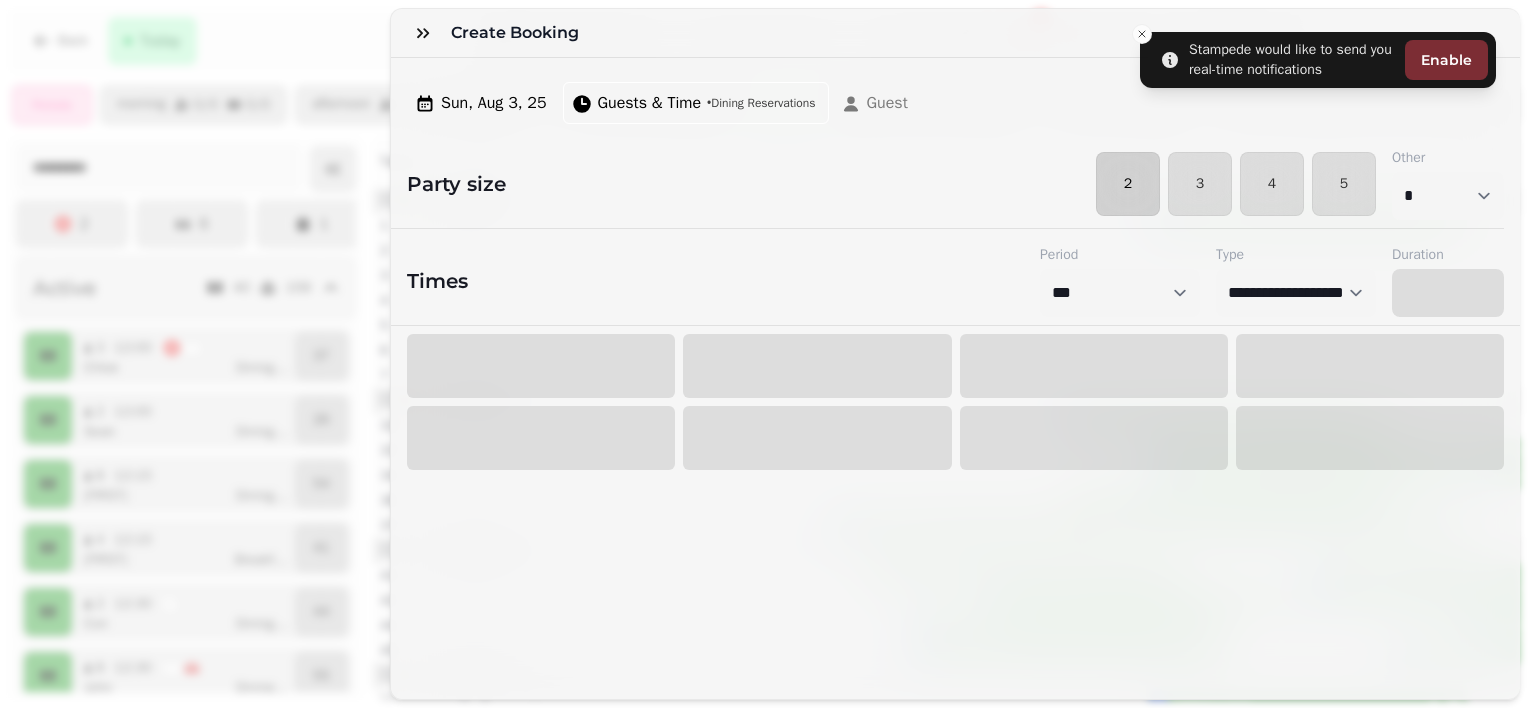 select on "****" 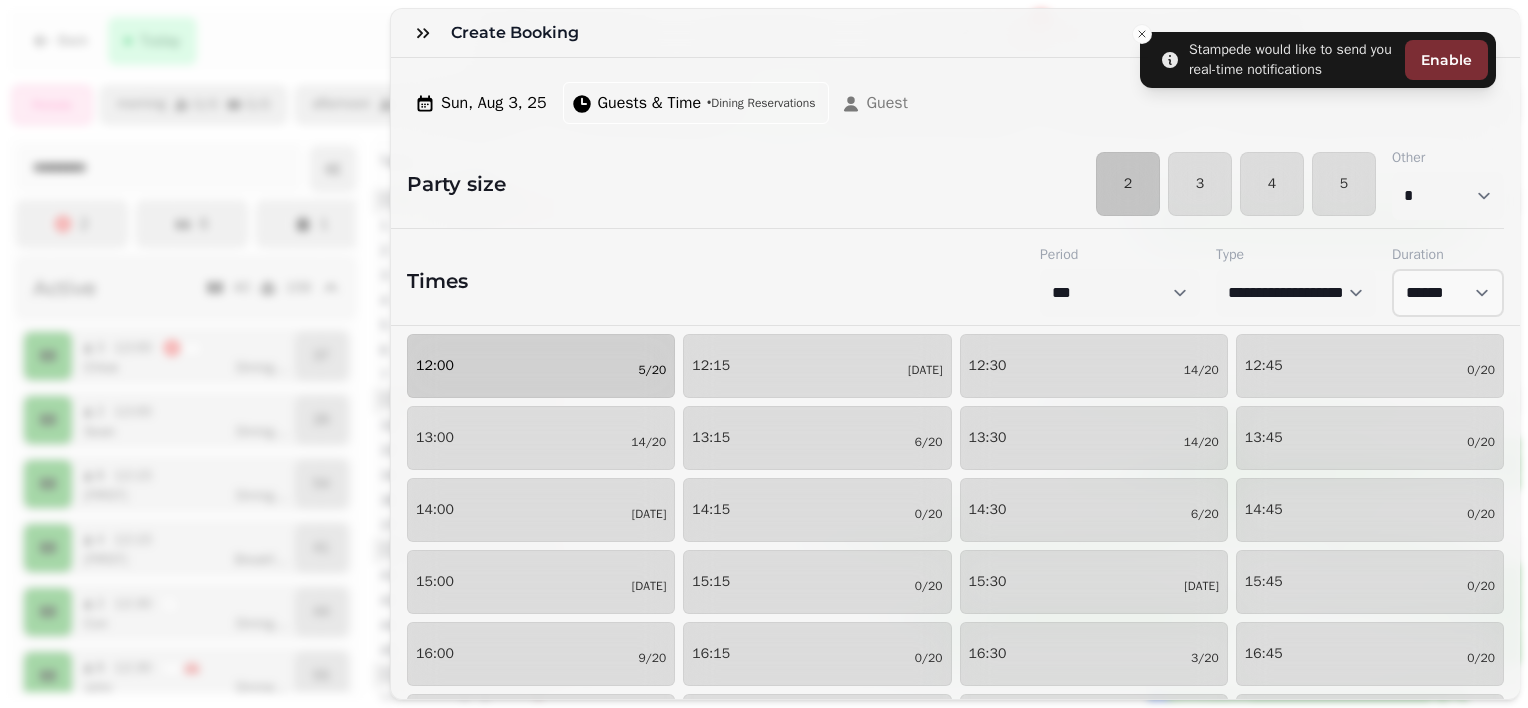 click on "[TIME] [DATE]" at bounding box center (541, 366) 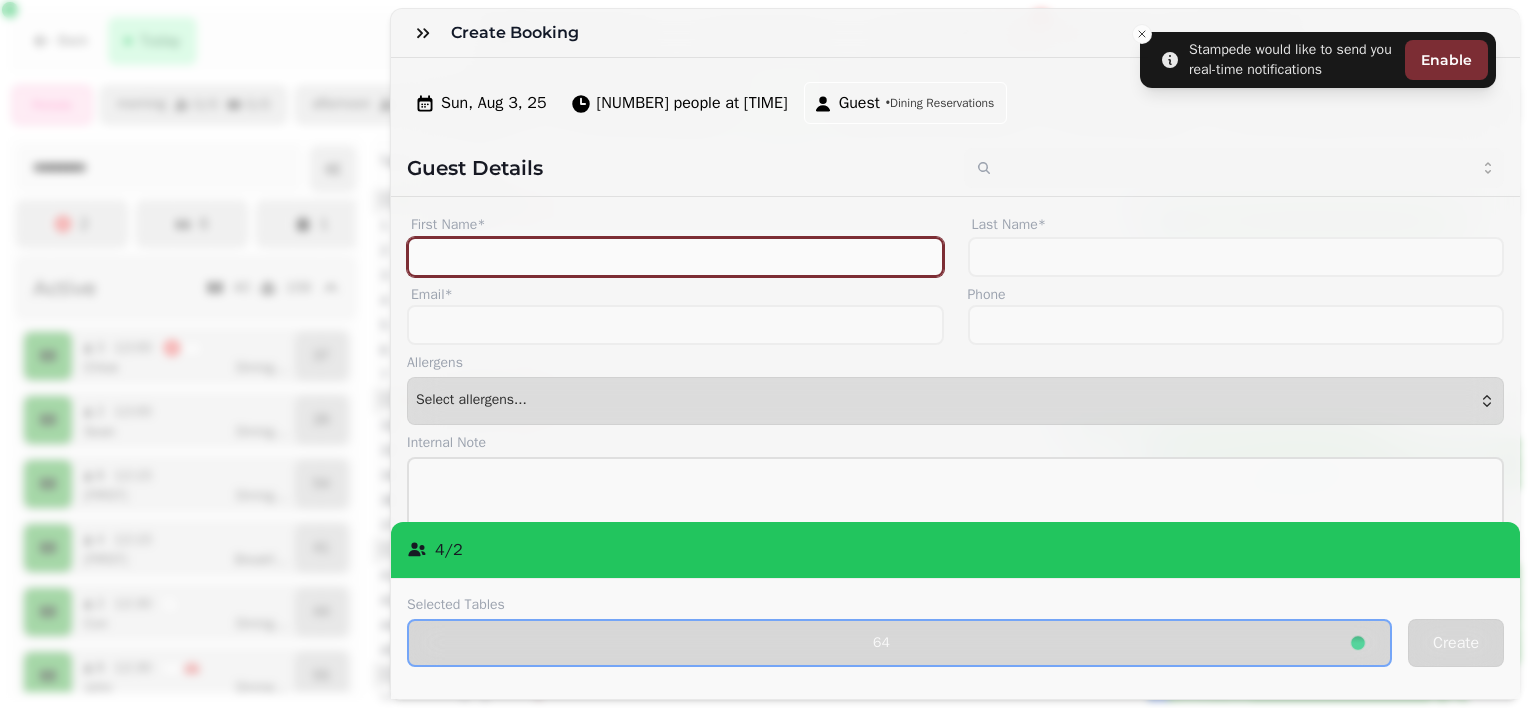 click on "First Name*" at bounding box center (675, 257) 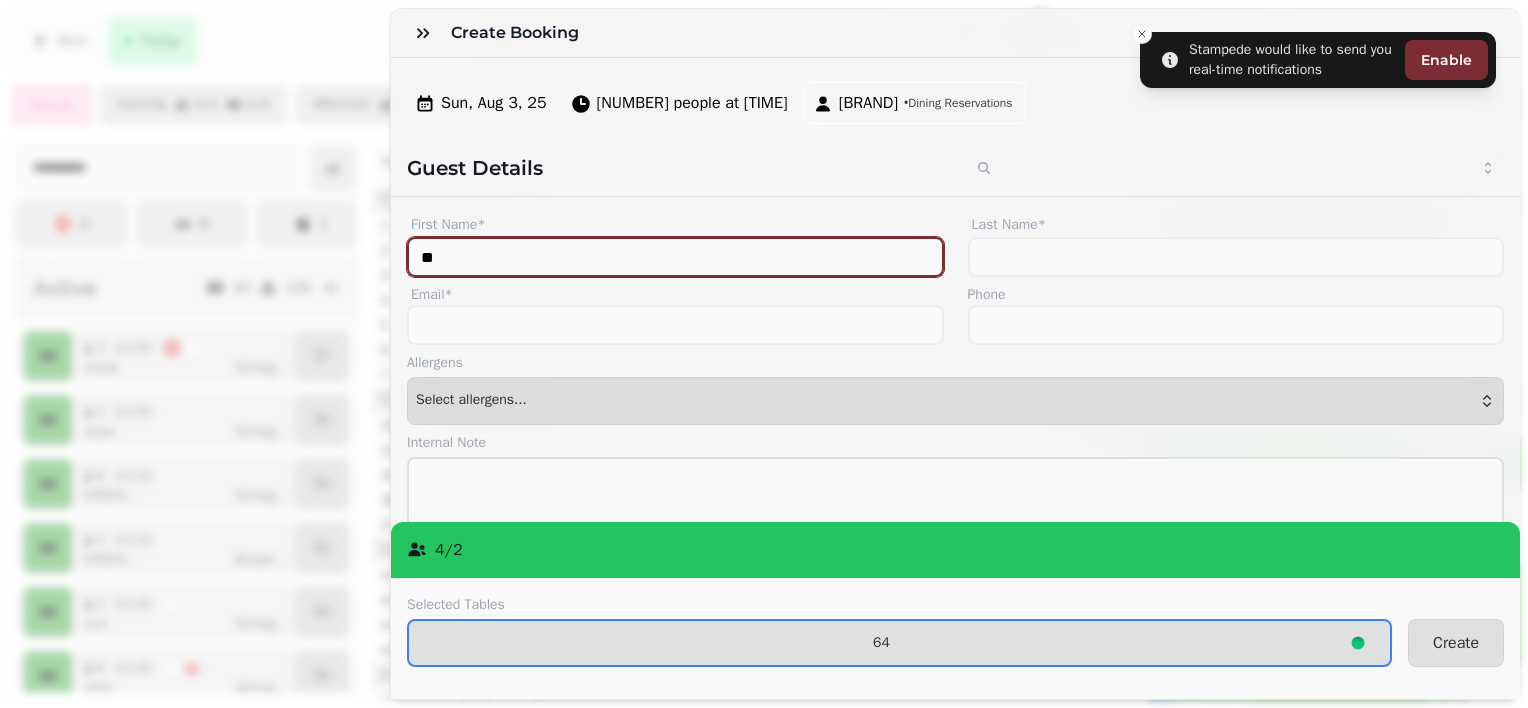 type on "*" 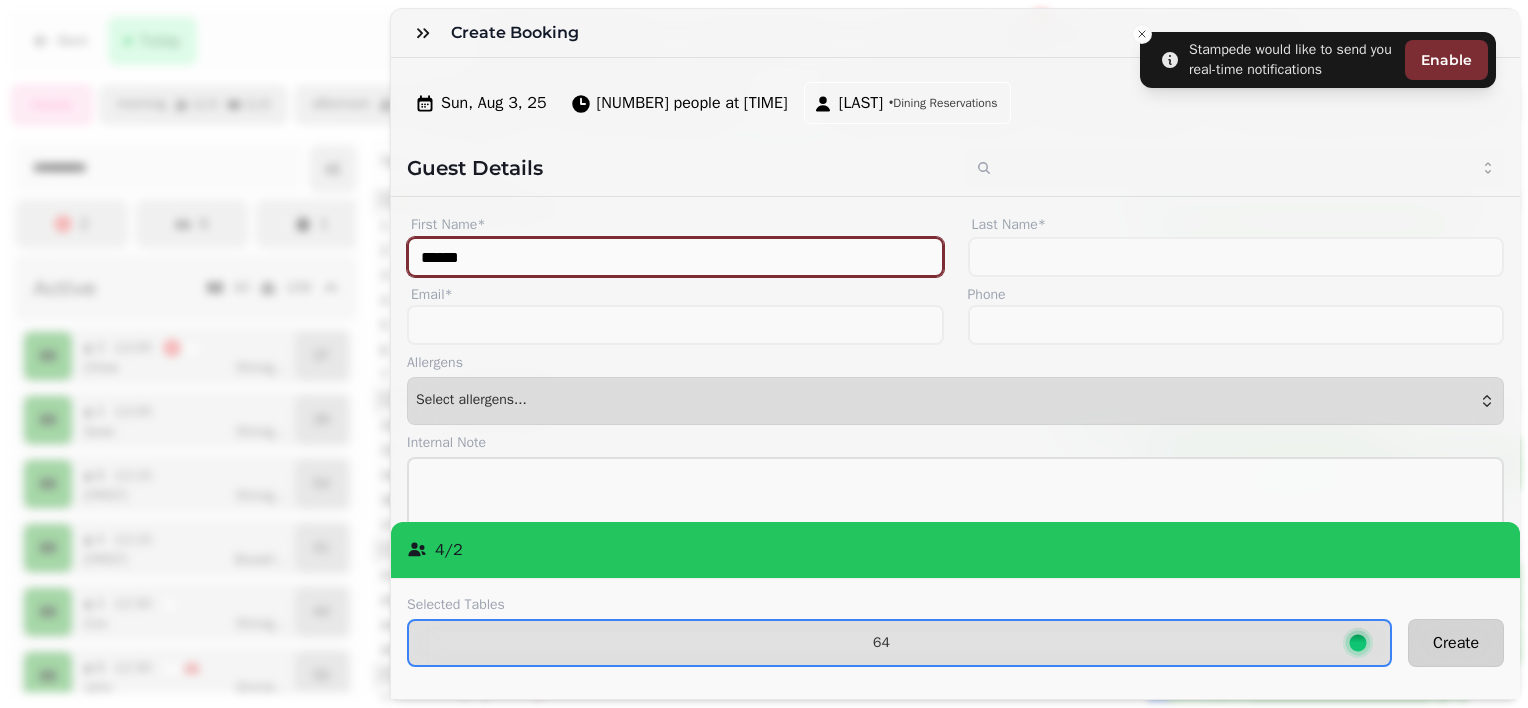 type on "******" 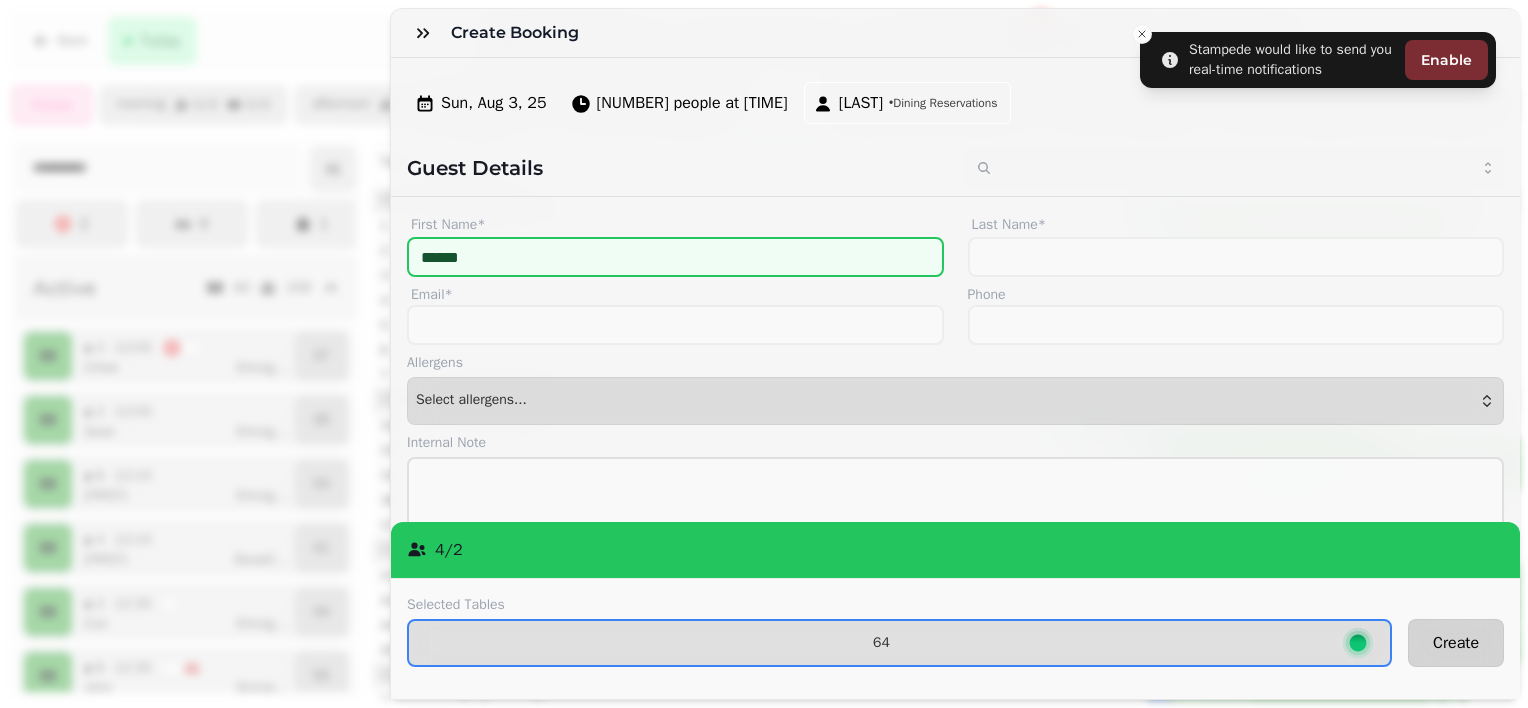 click on "Create" at bounding box center [1456, 643] 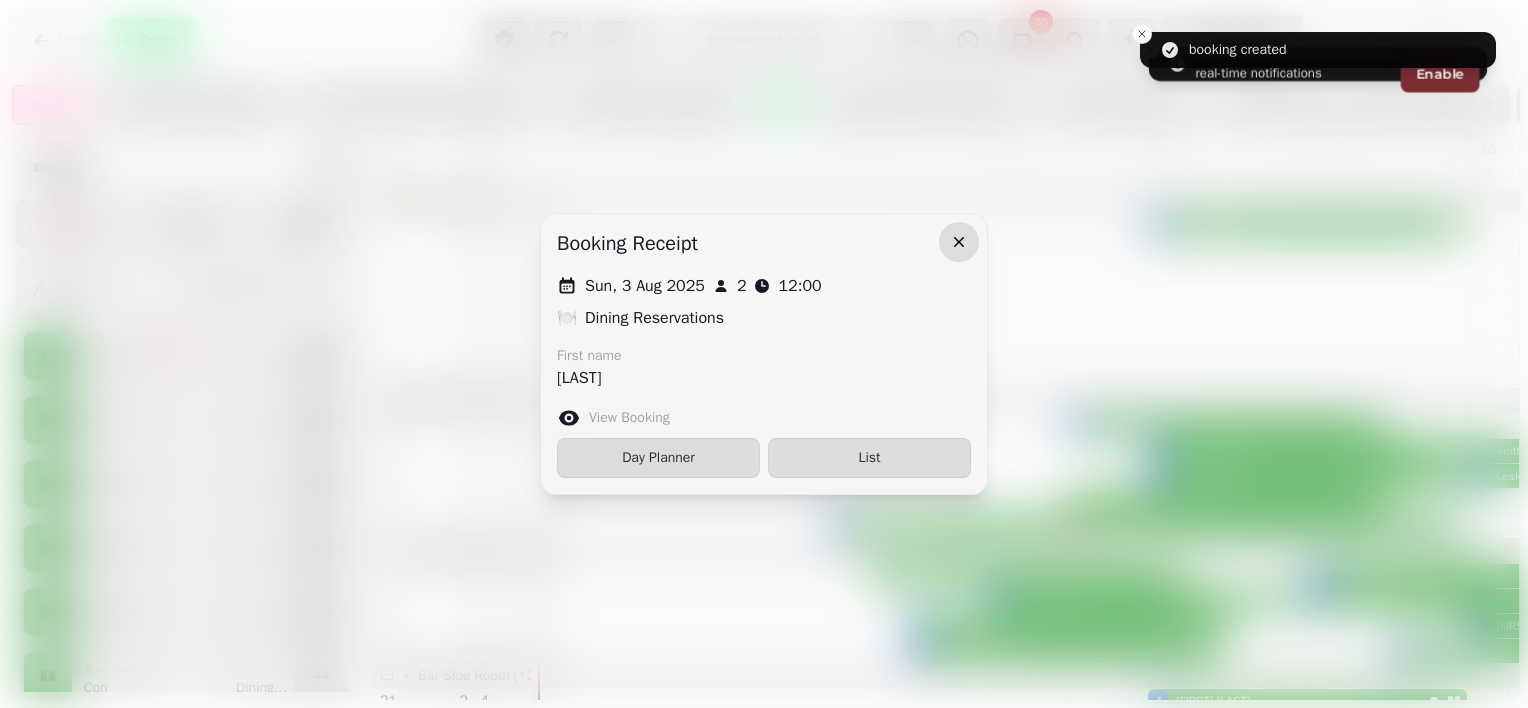 click 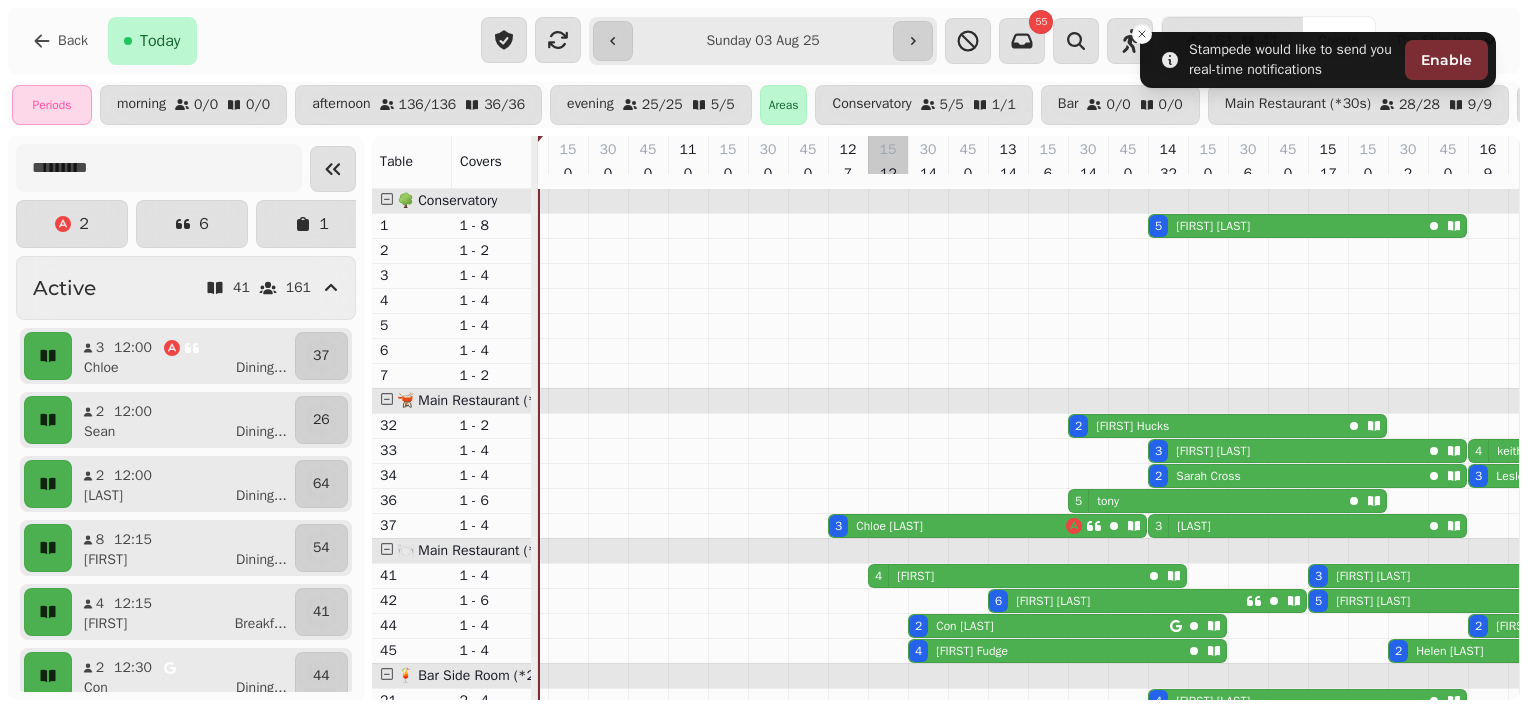 scroll, scrollTop: 214, scrollLeft: 190, axis: both 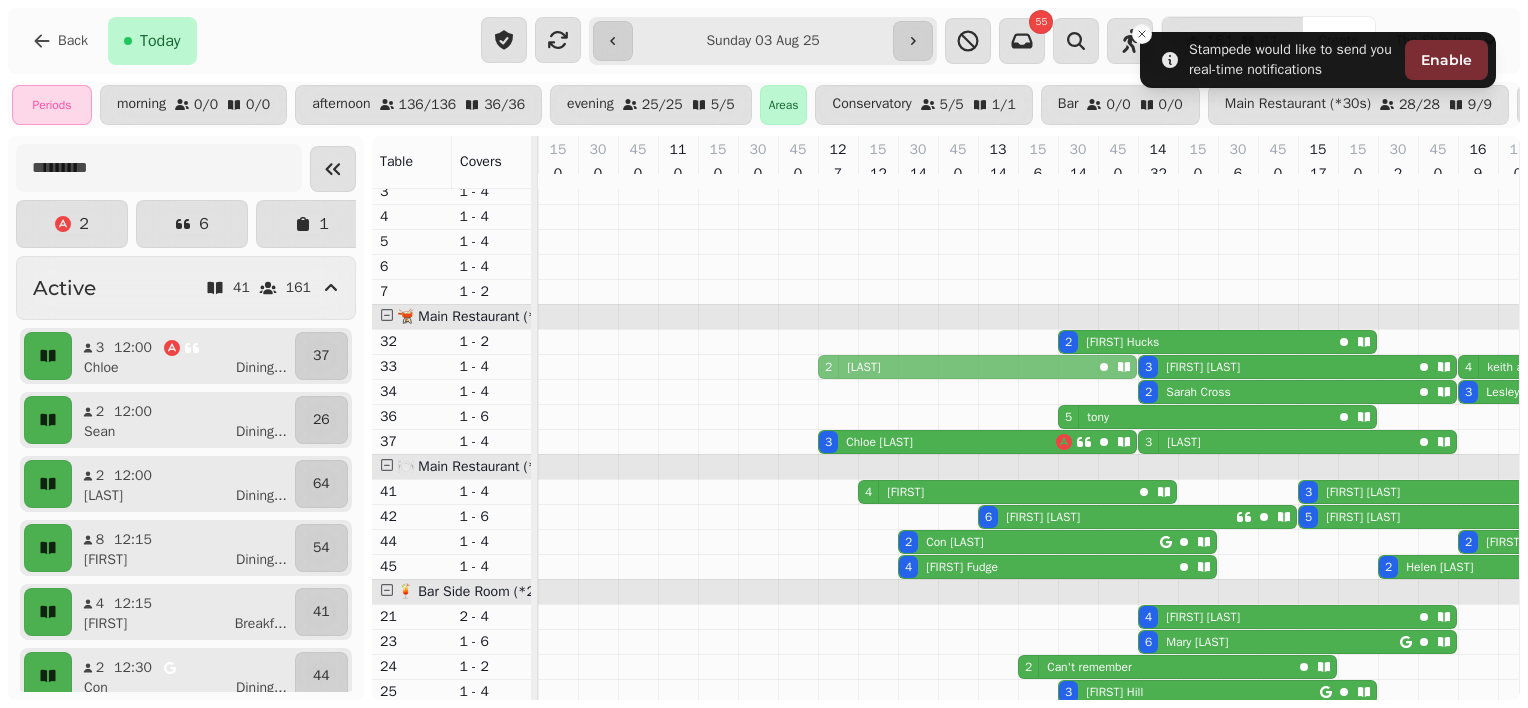 drag, startPoint x: 824, startPoint y: 447, endPoint x: 834, endPoint y: 369, distance: 78.63841 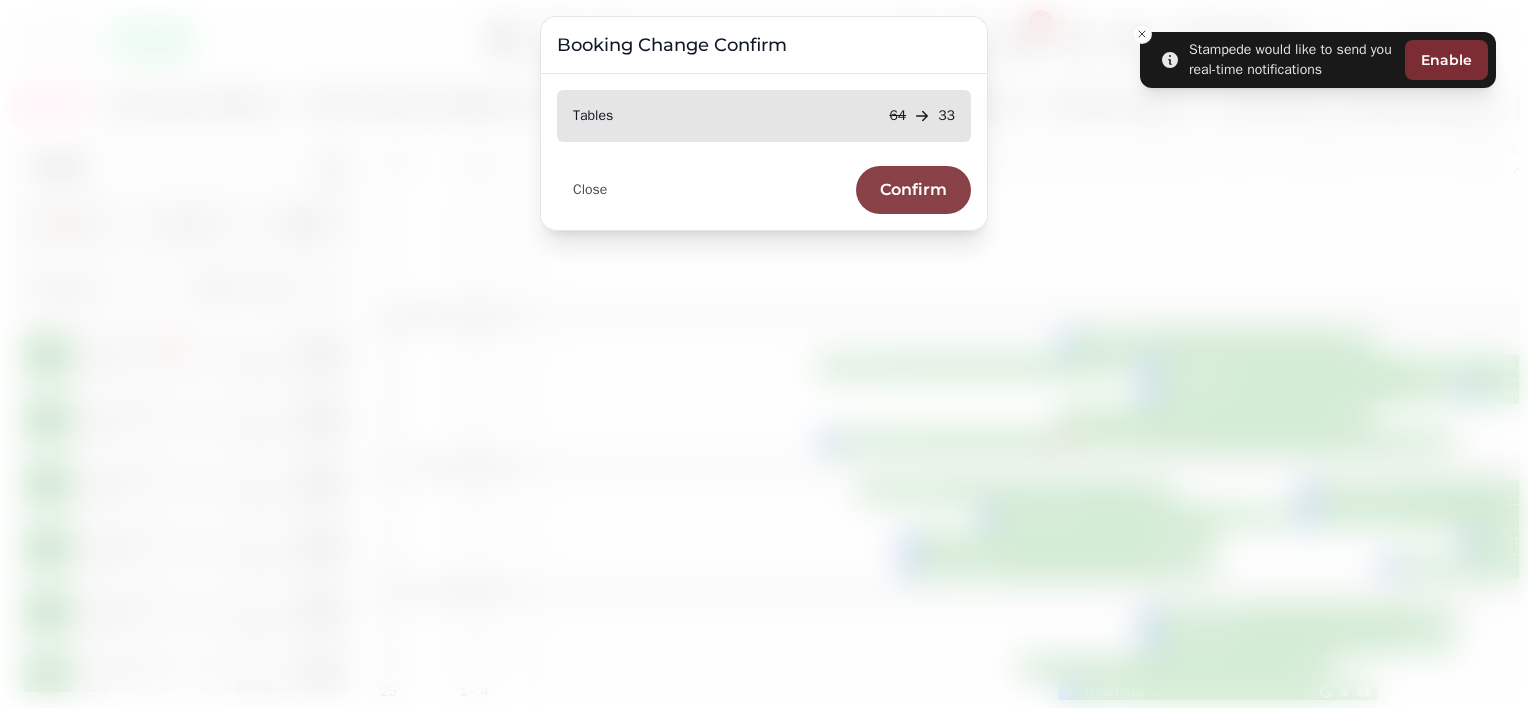 click on "Confirm" at bounding box center [913, 190] 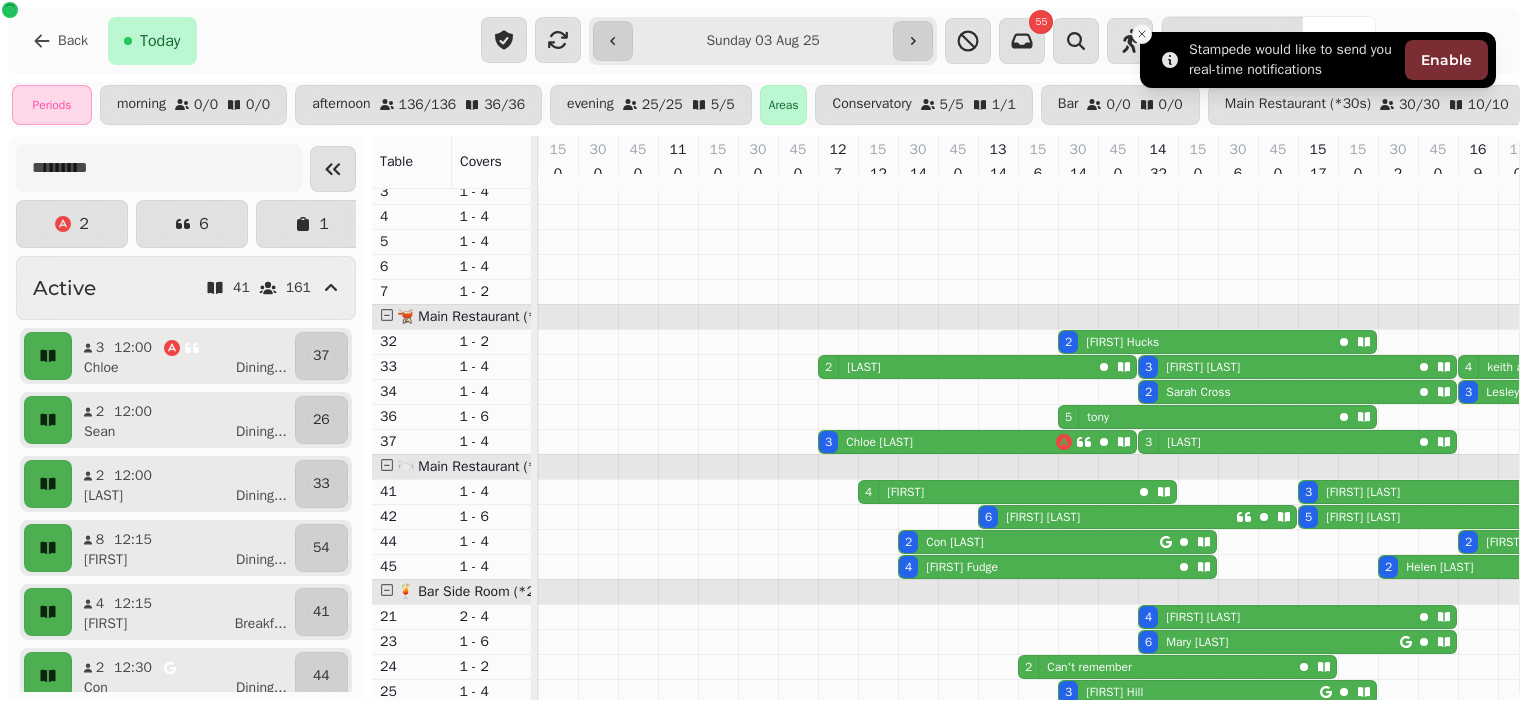 click 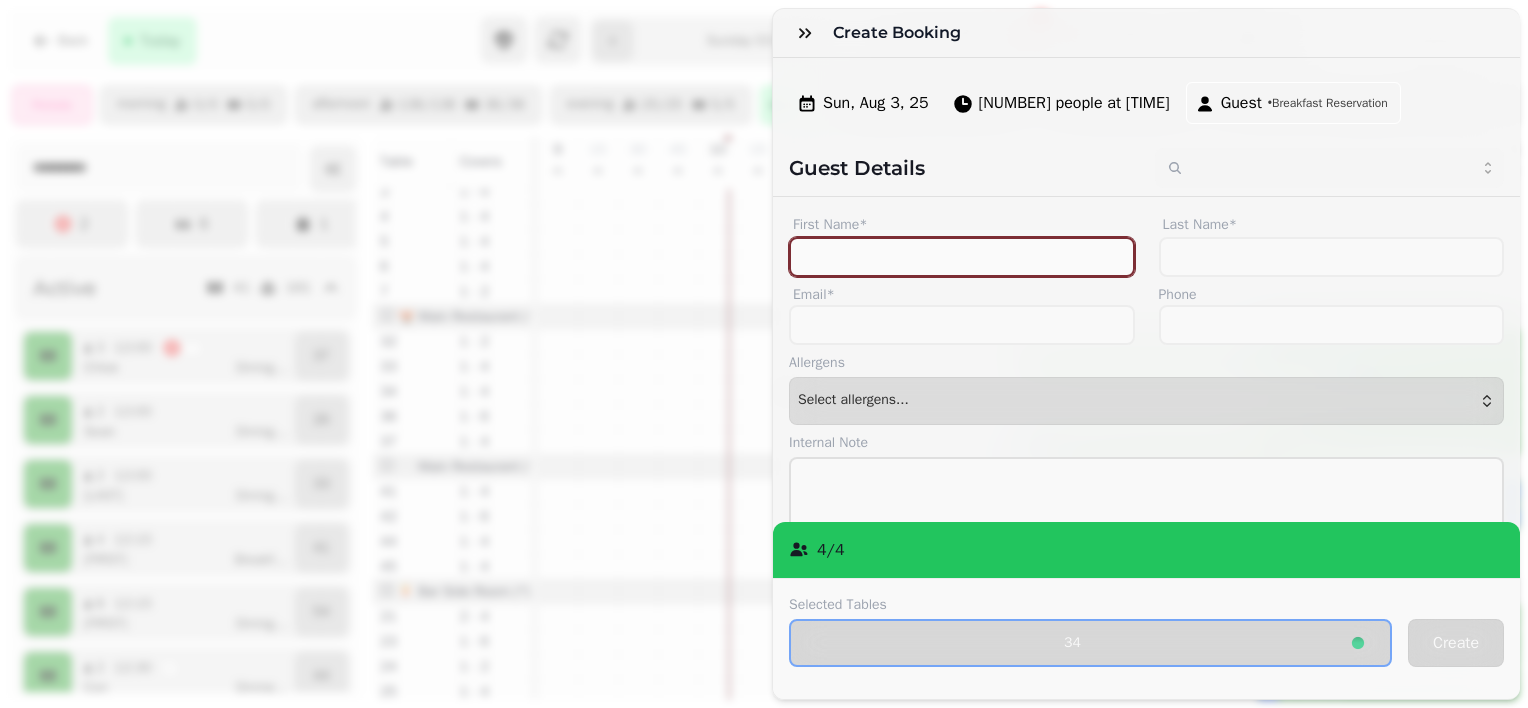 click on "First Name*" at bounding box center (962, 257) 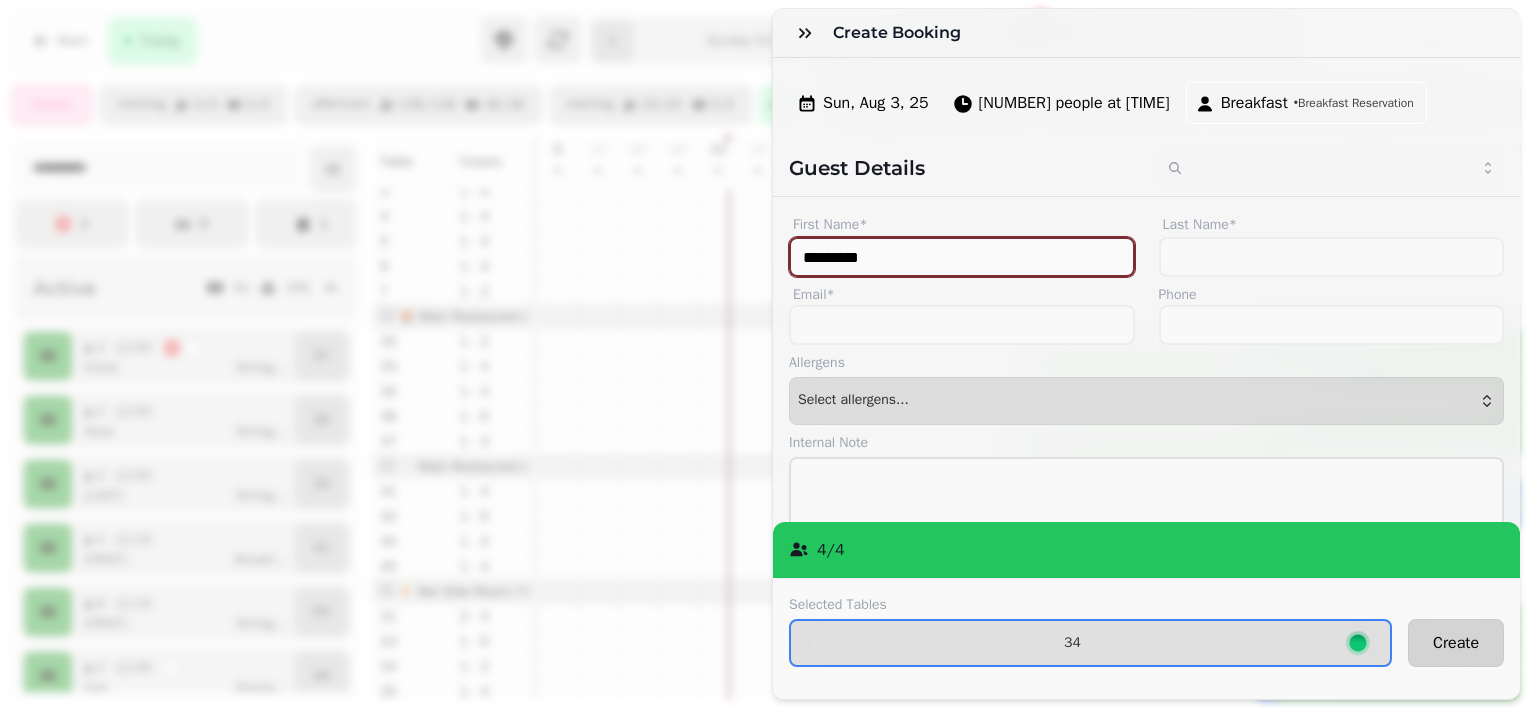 type on "*********" 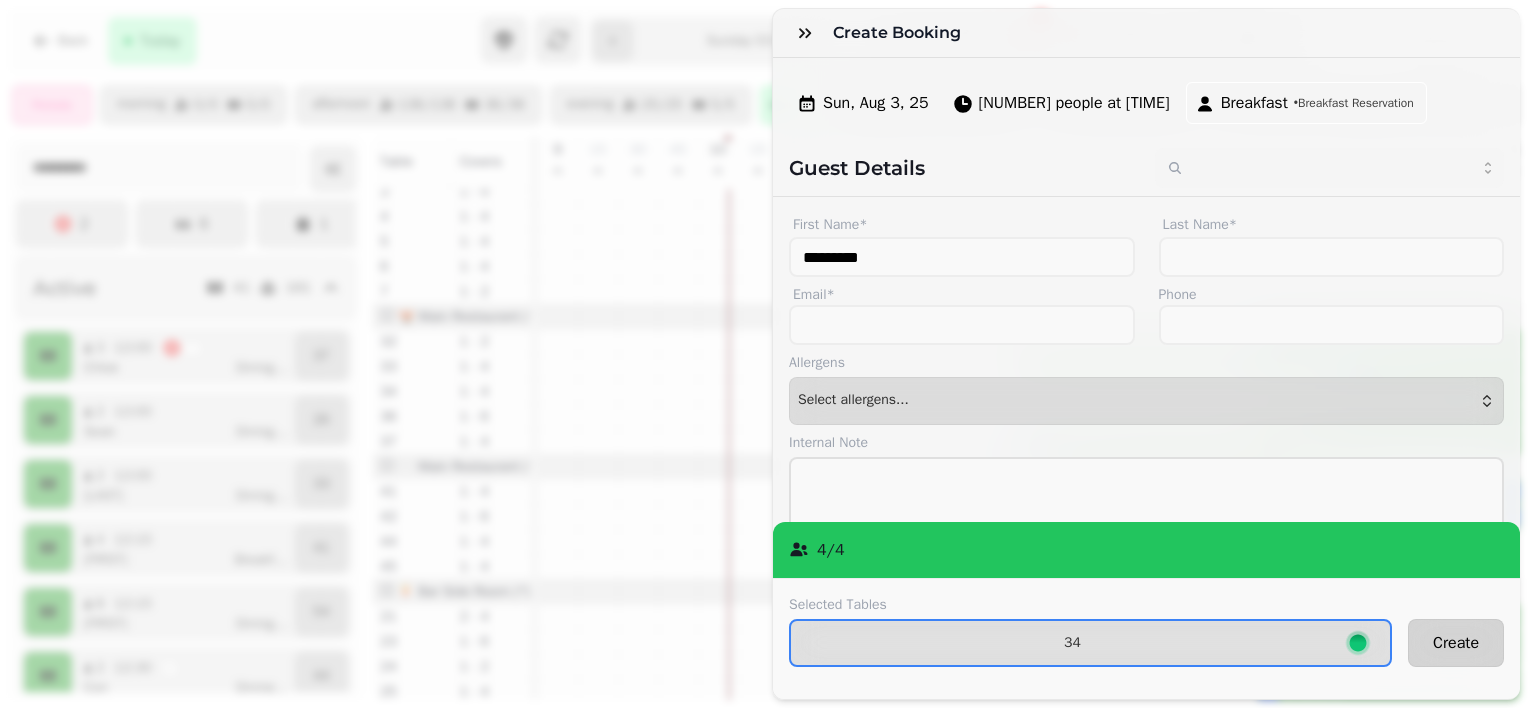 click on "Create" at bounding box center [1456, 643] 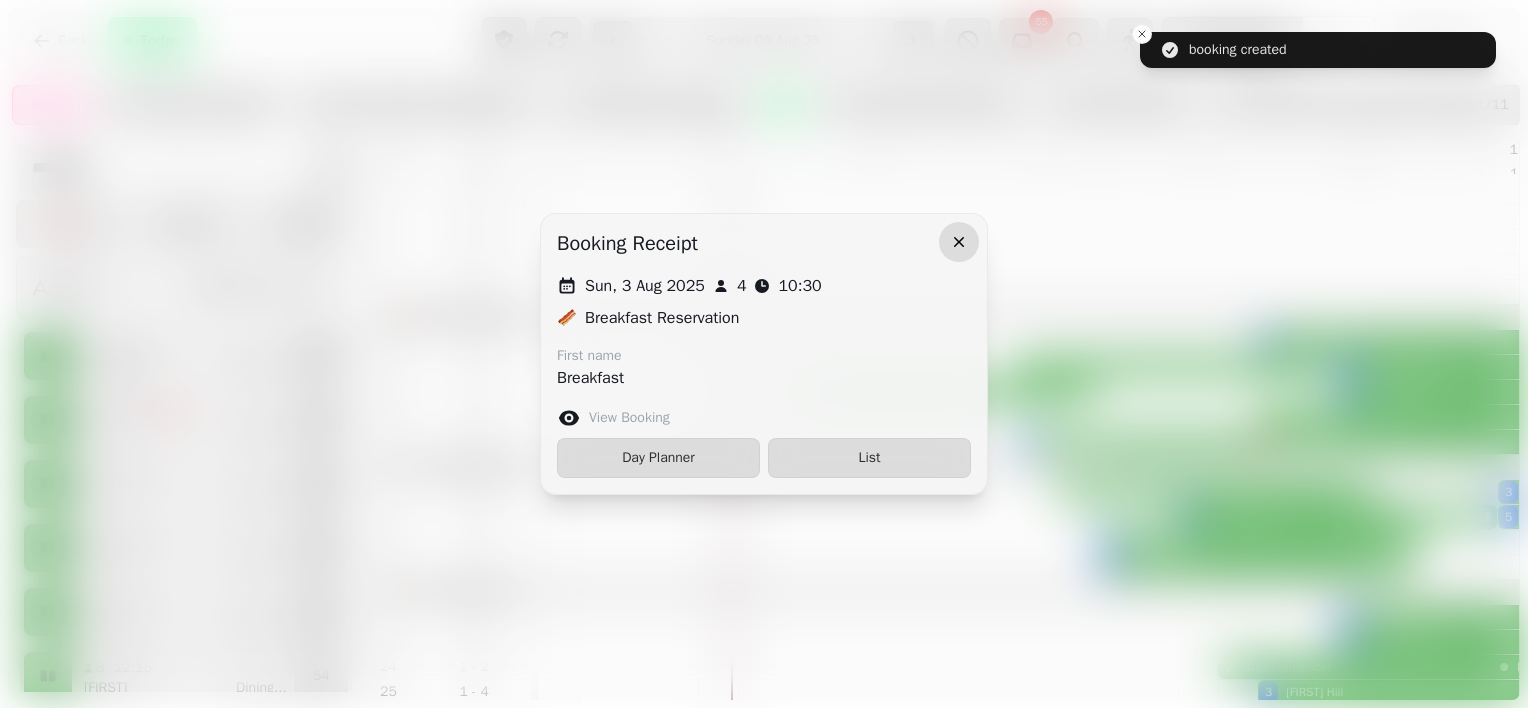 click 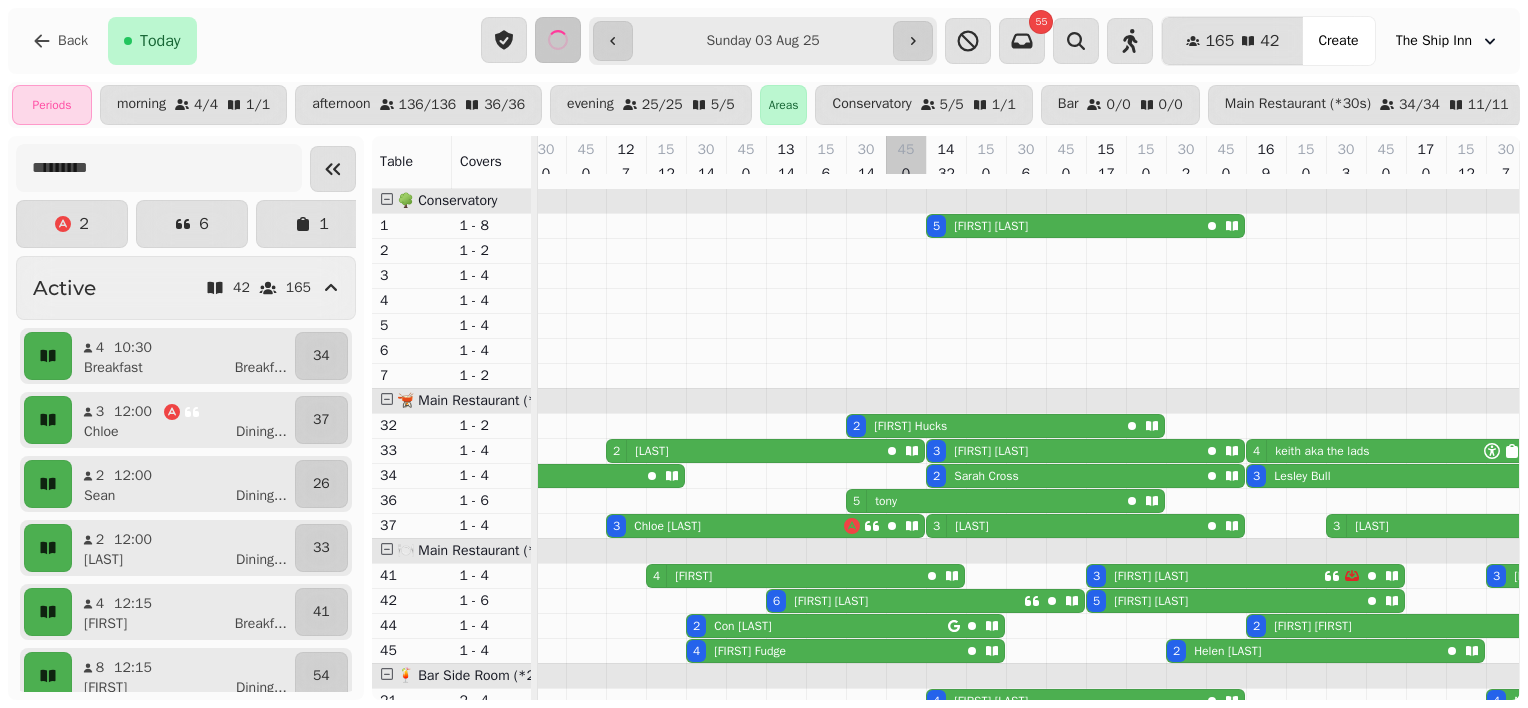 click at bounding box center (913, 41) 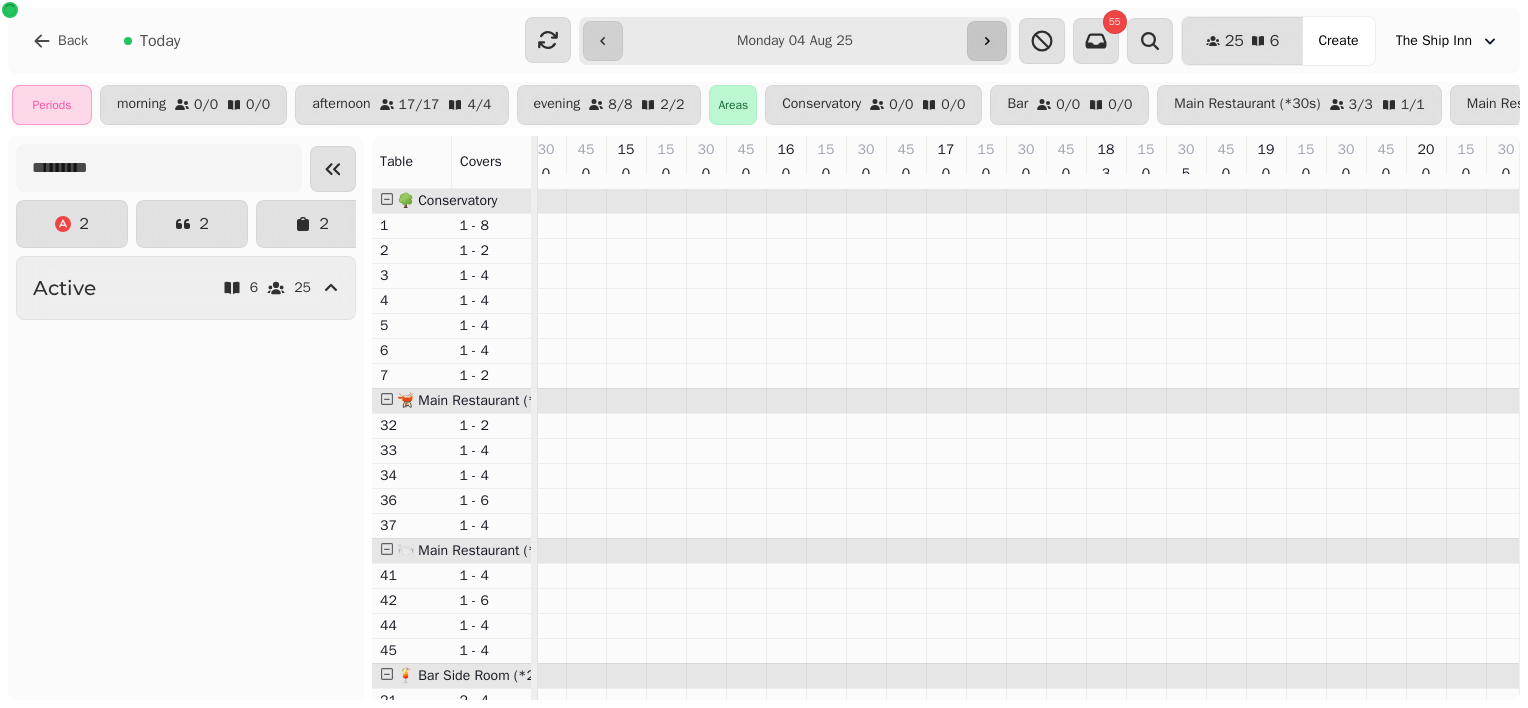click at bounding box center [987, 41] 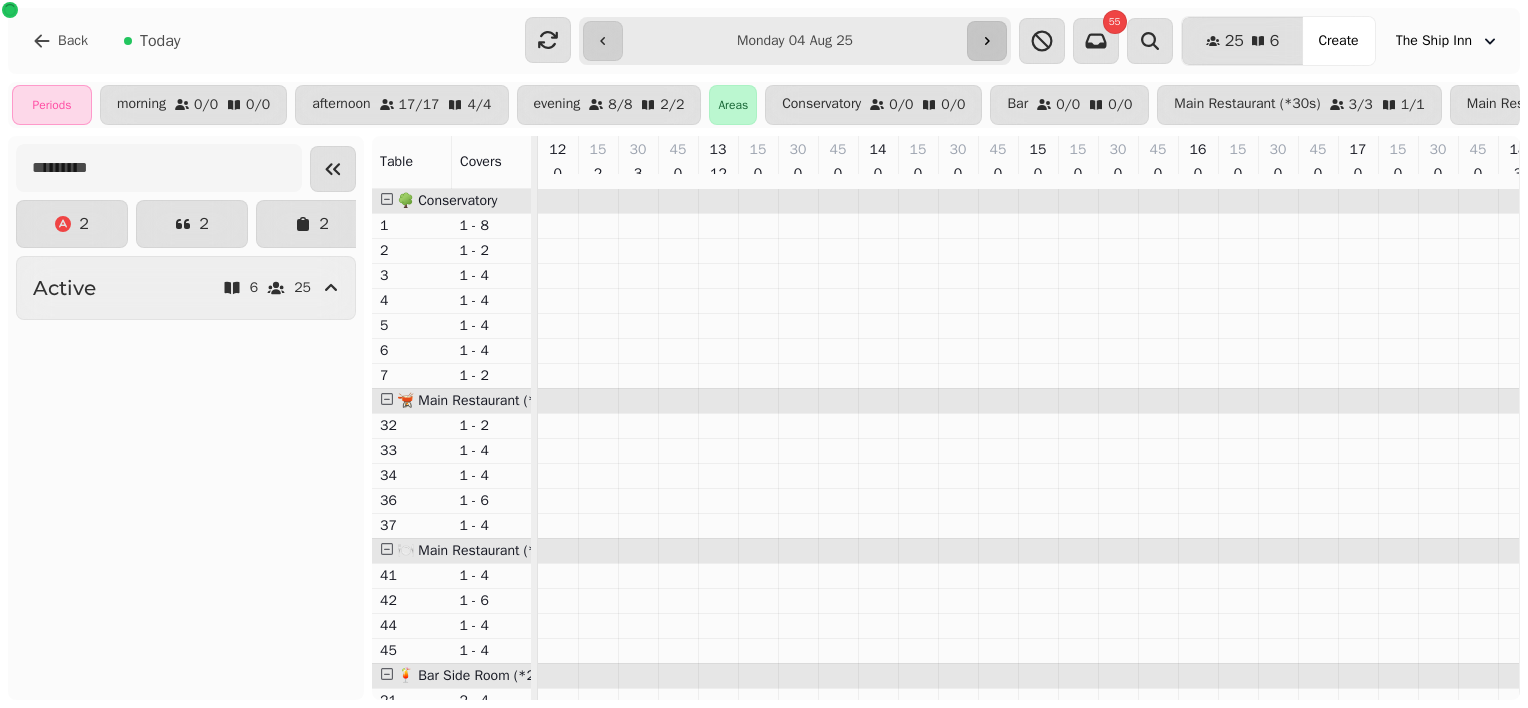 type on "**********" 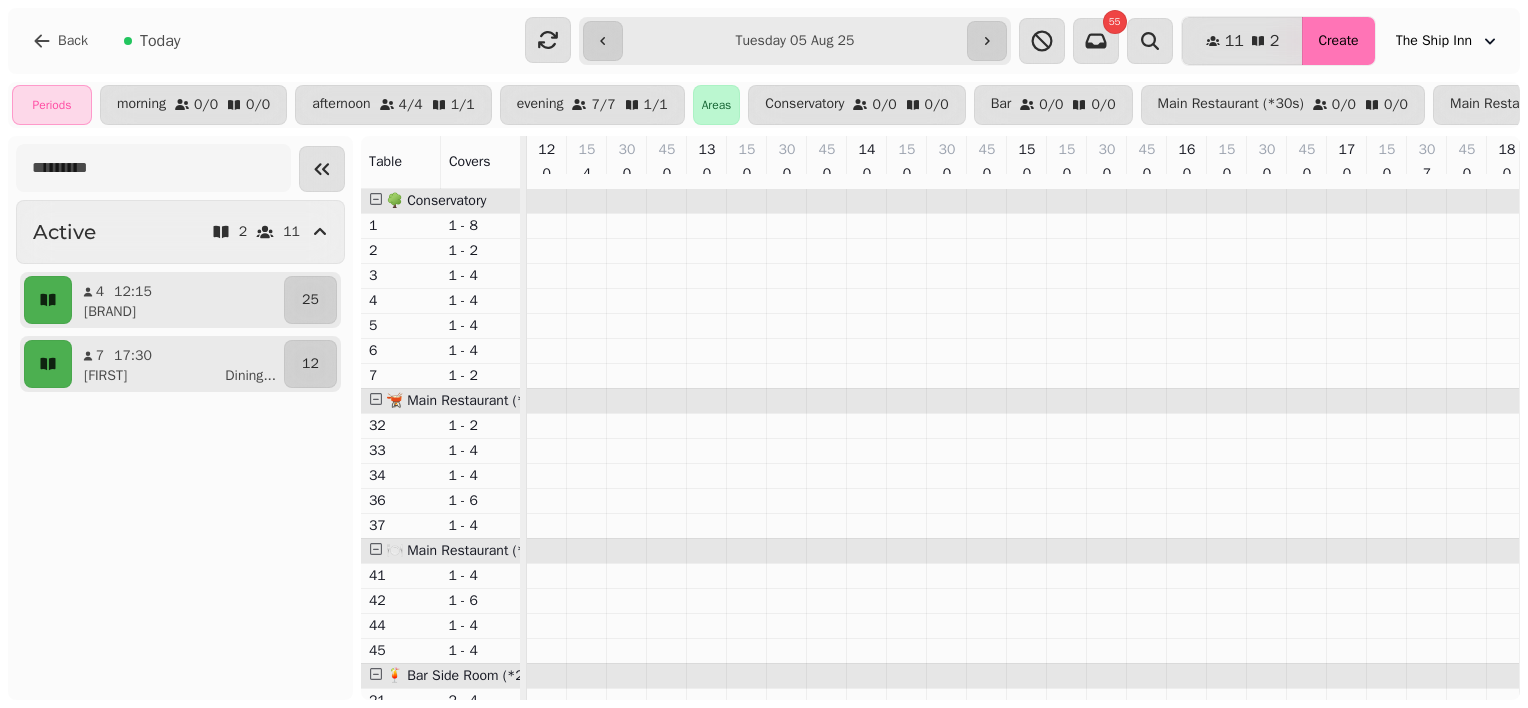 click on "Create" at bounding box center (1338, 41) 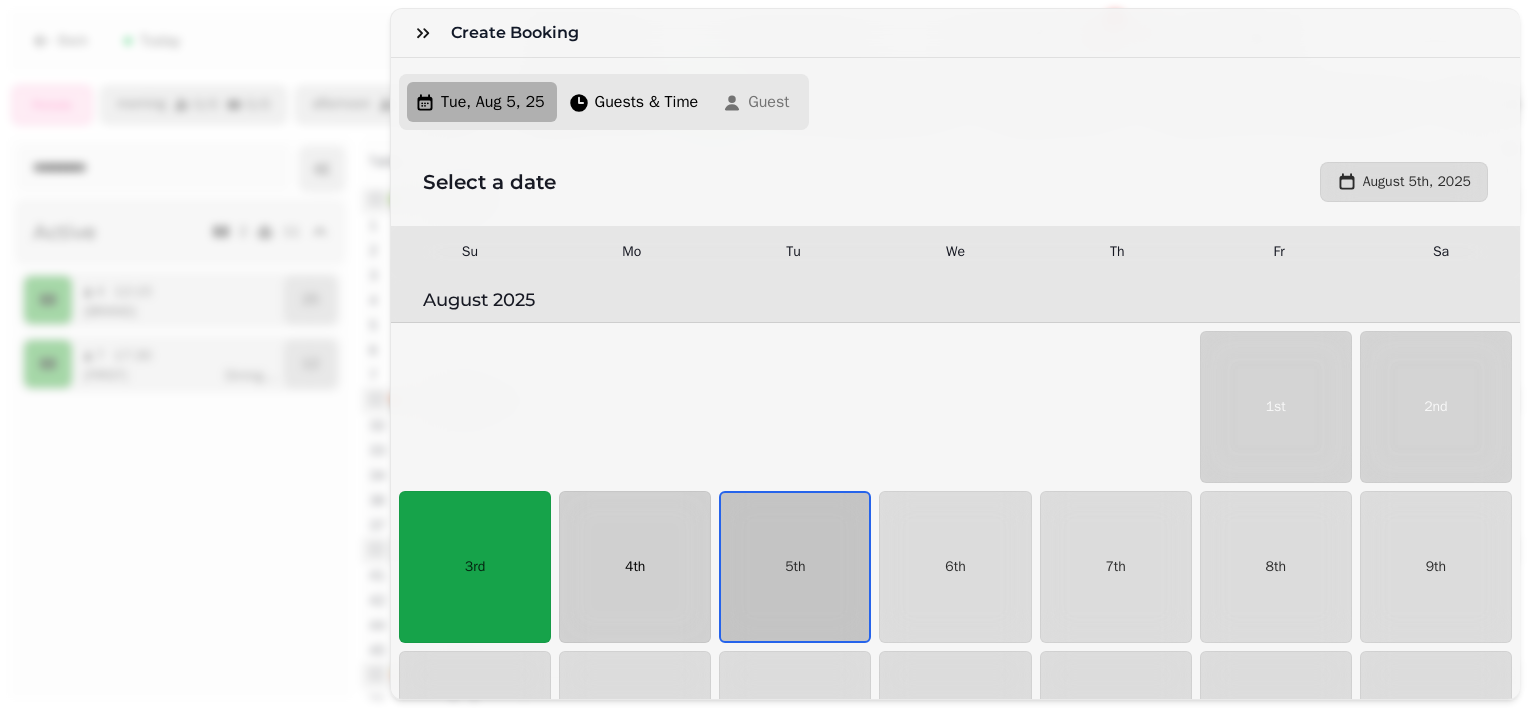 scroll, scrollTop: 120, scrollLeft: 0, axis: vertical 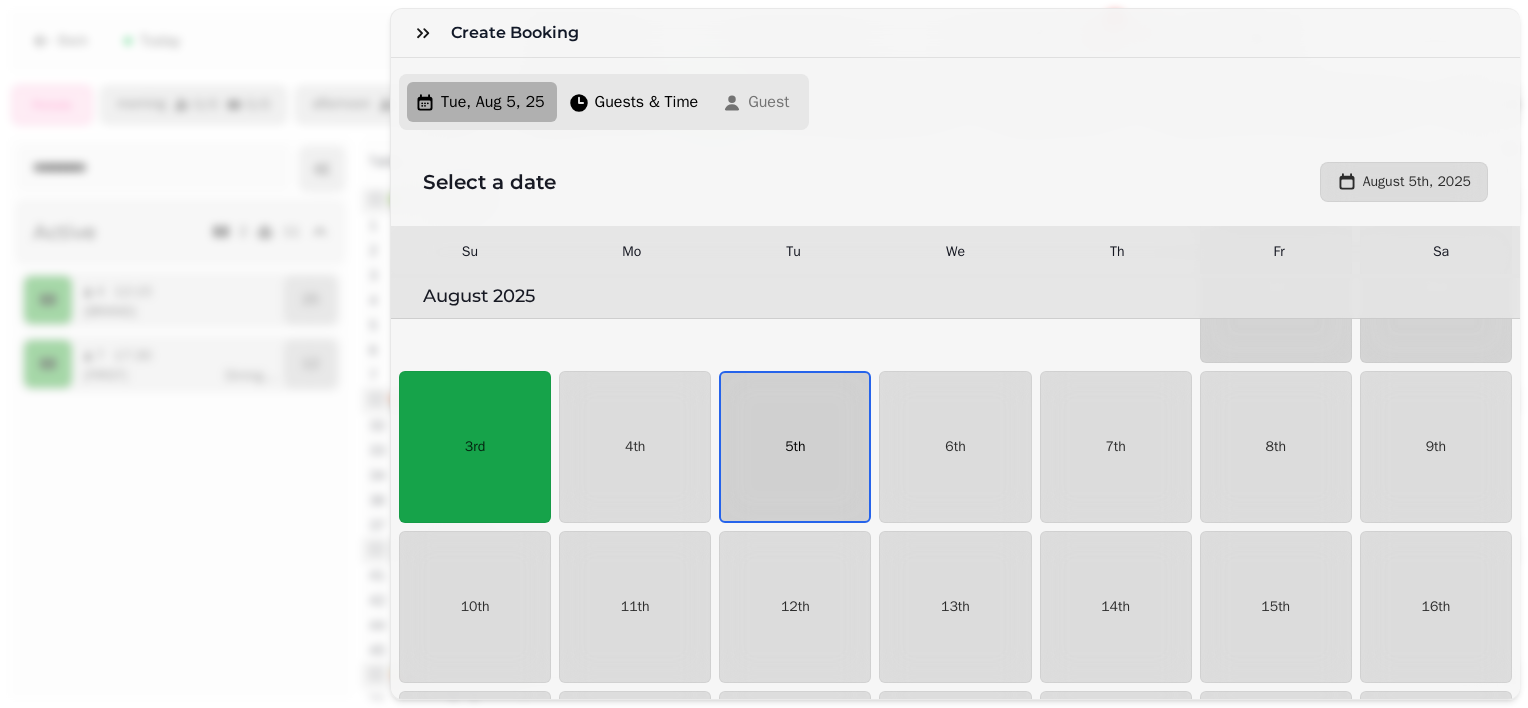 click on "5th" at bounding box center [795, 447] 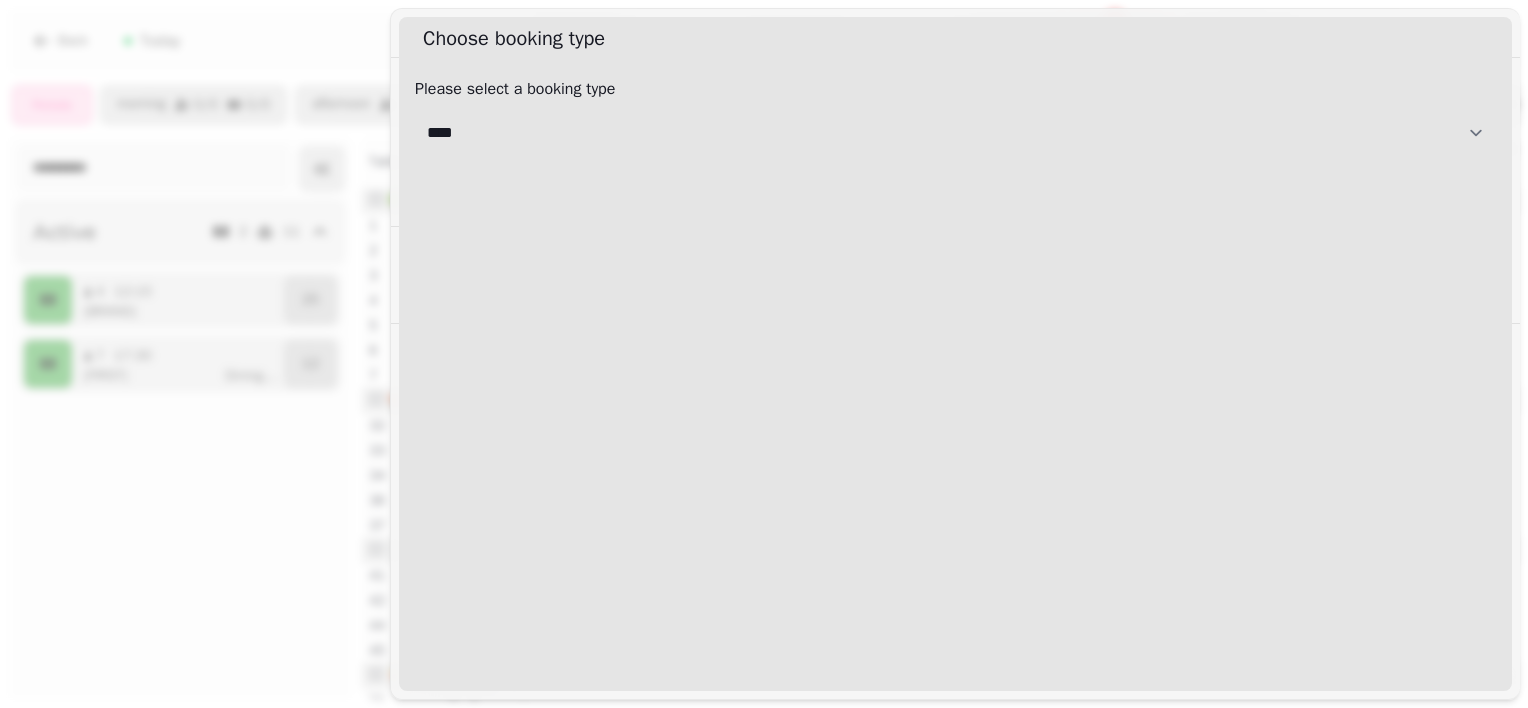 click on "**********" at bounding box center (955, 133) 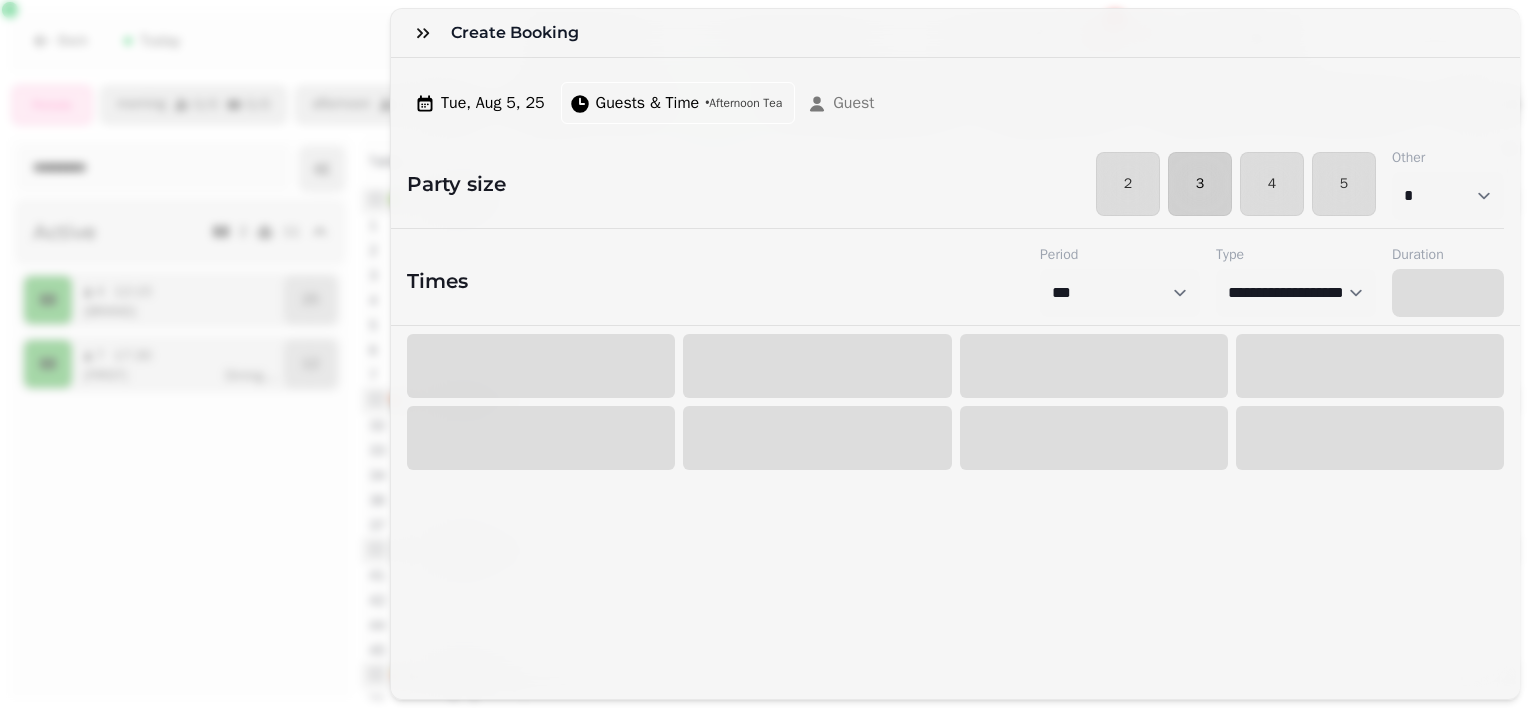 click on "3" at bounding box center (1200, 184) 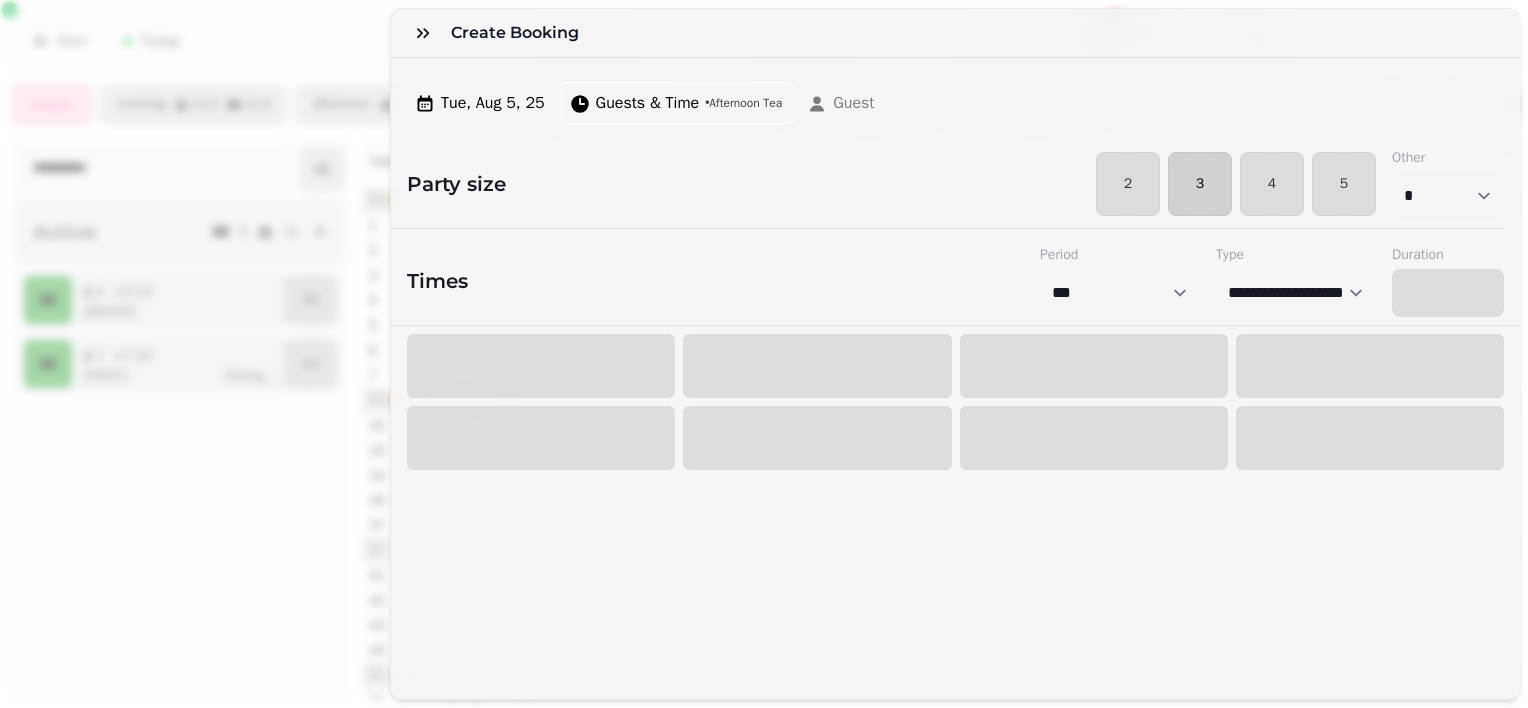 select on "*****" 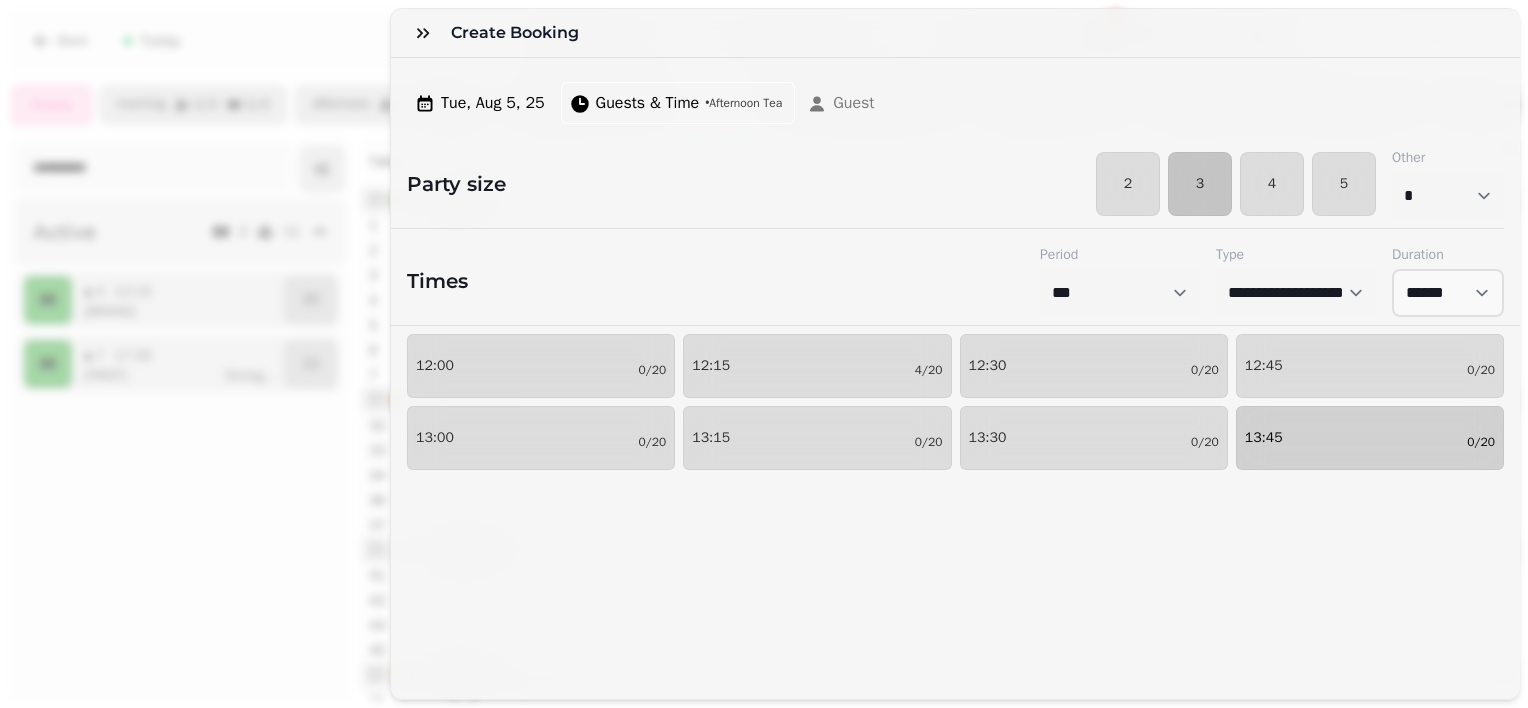 click on "[TIME] [DATE]" at bounding box center [1370, 438] 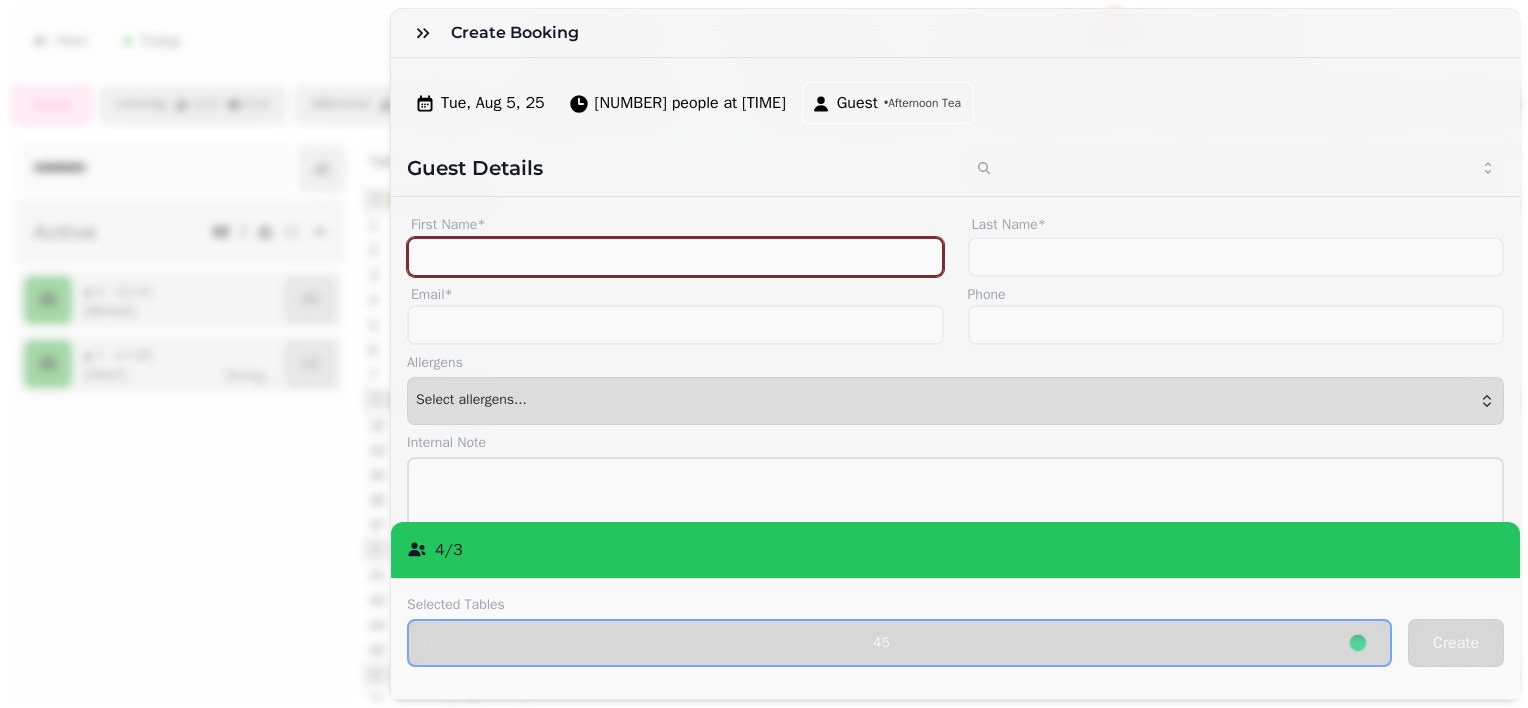 click on "First Name*" at bounding box center (675, 257) 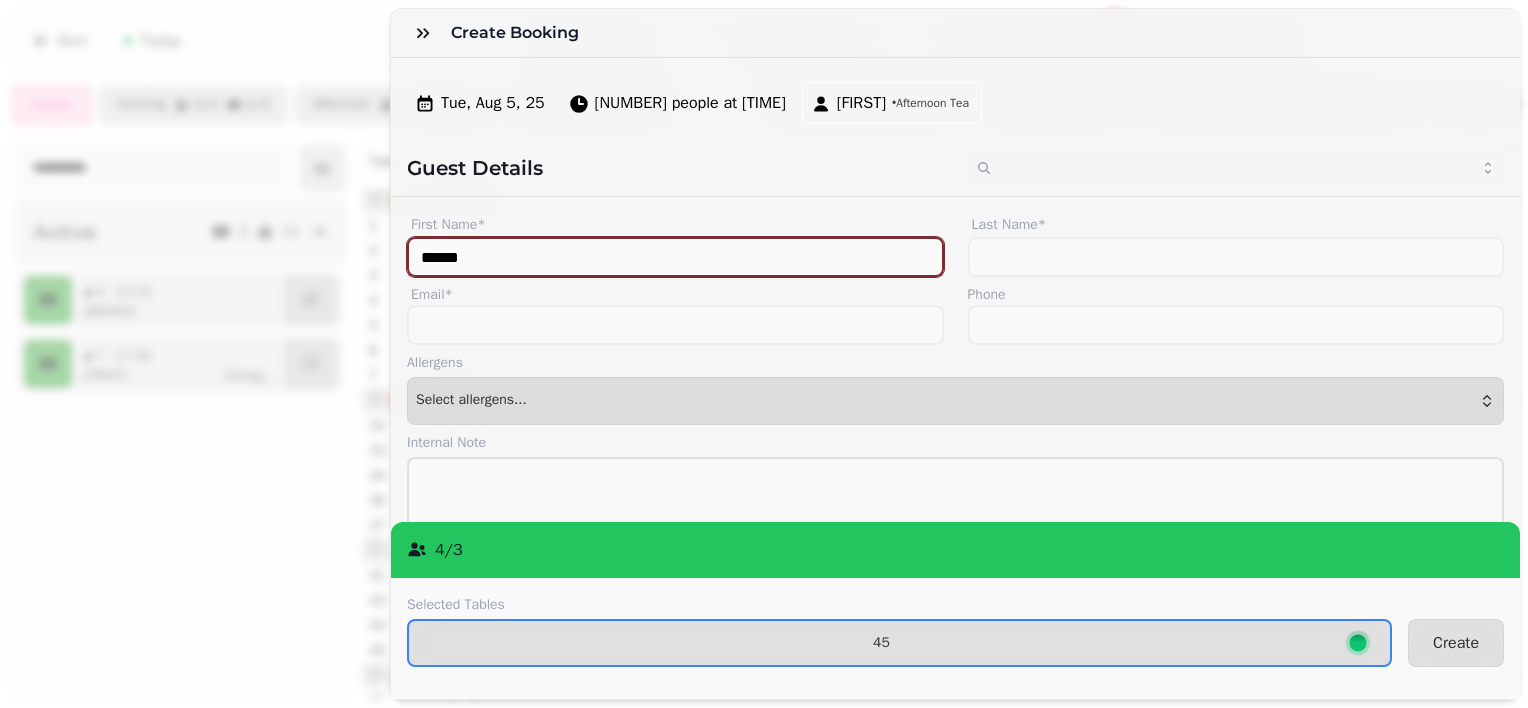 type on "******" 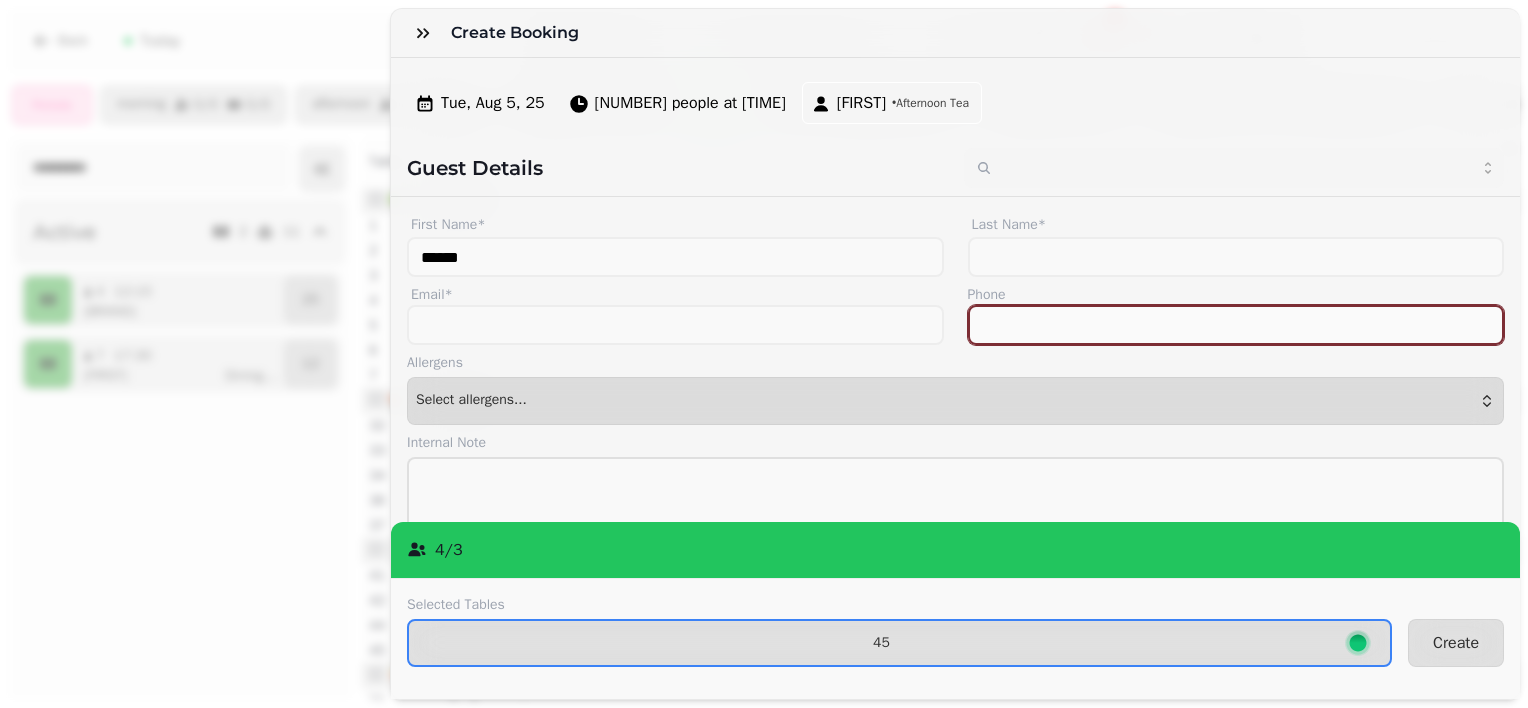 click on "Phone" at bounding box center (1236, 325) 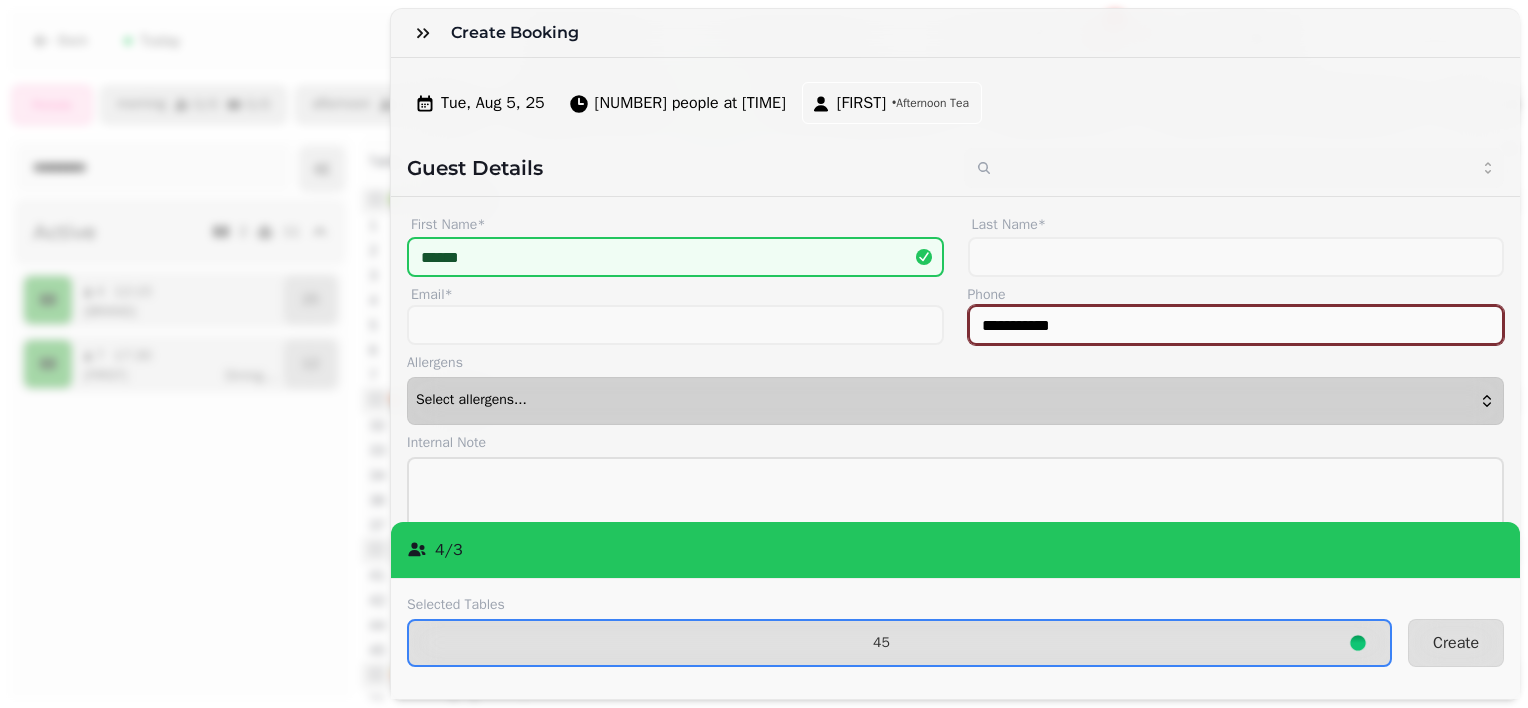 scroll, scrollTop: 120, scrollLeft: 0, axis: vertical 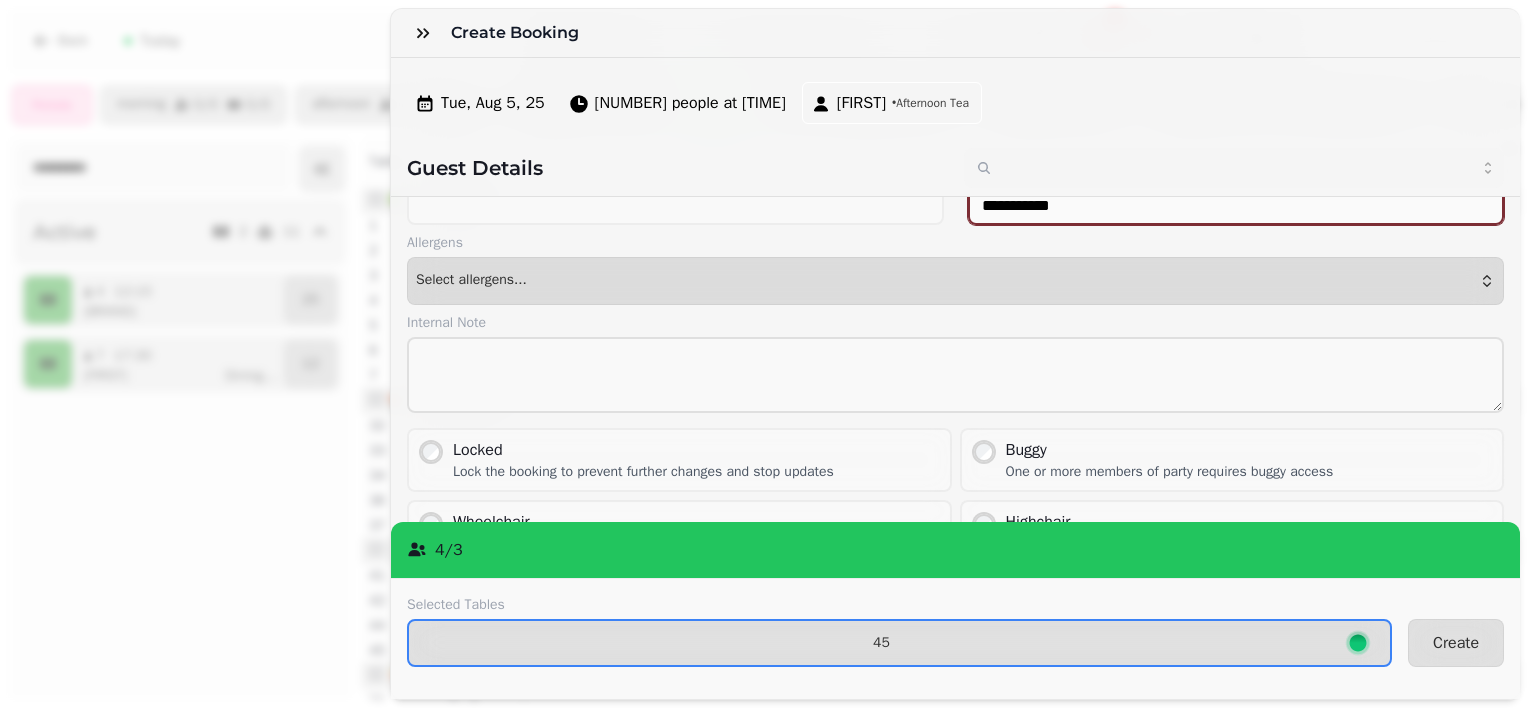 type on "**********" 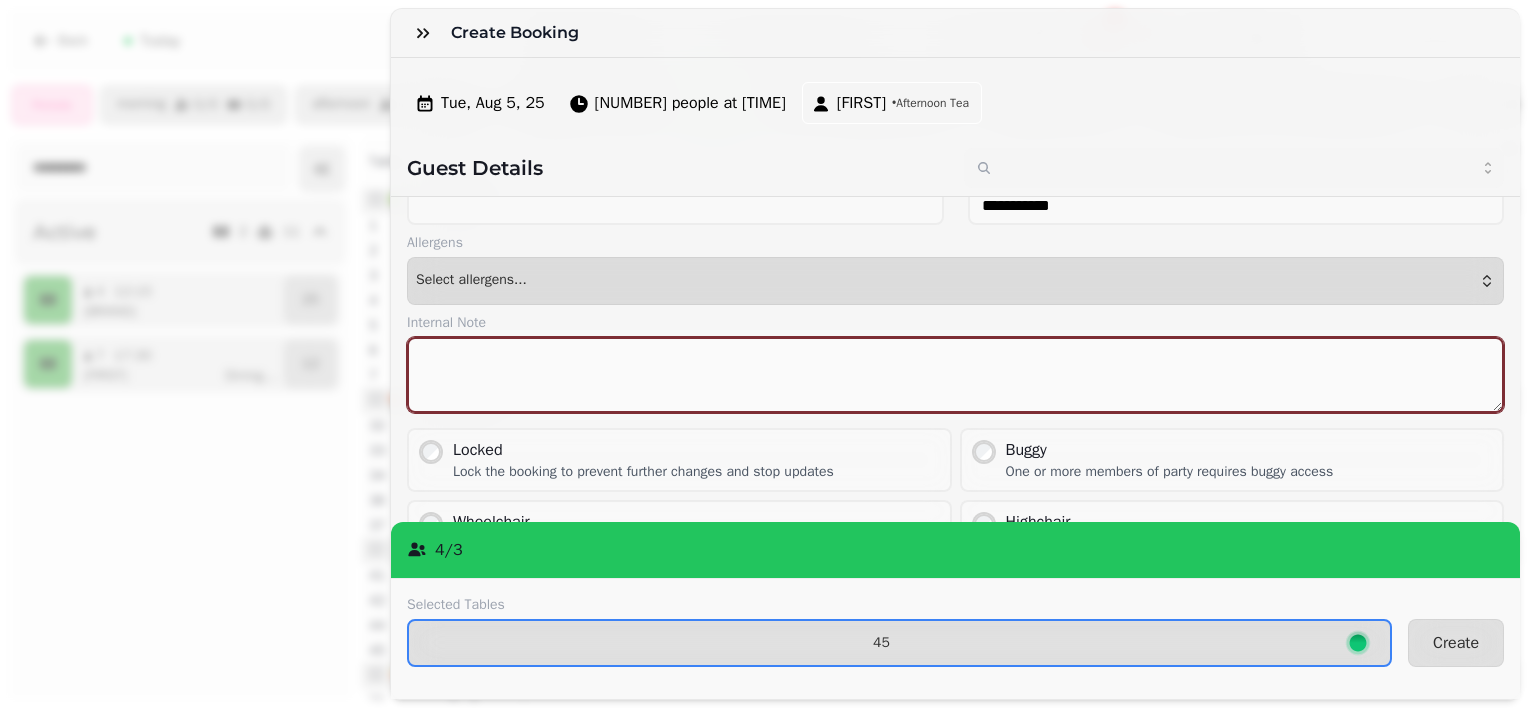 click at bounding box center [955, 375] 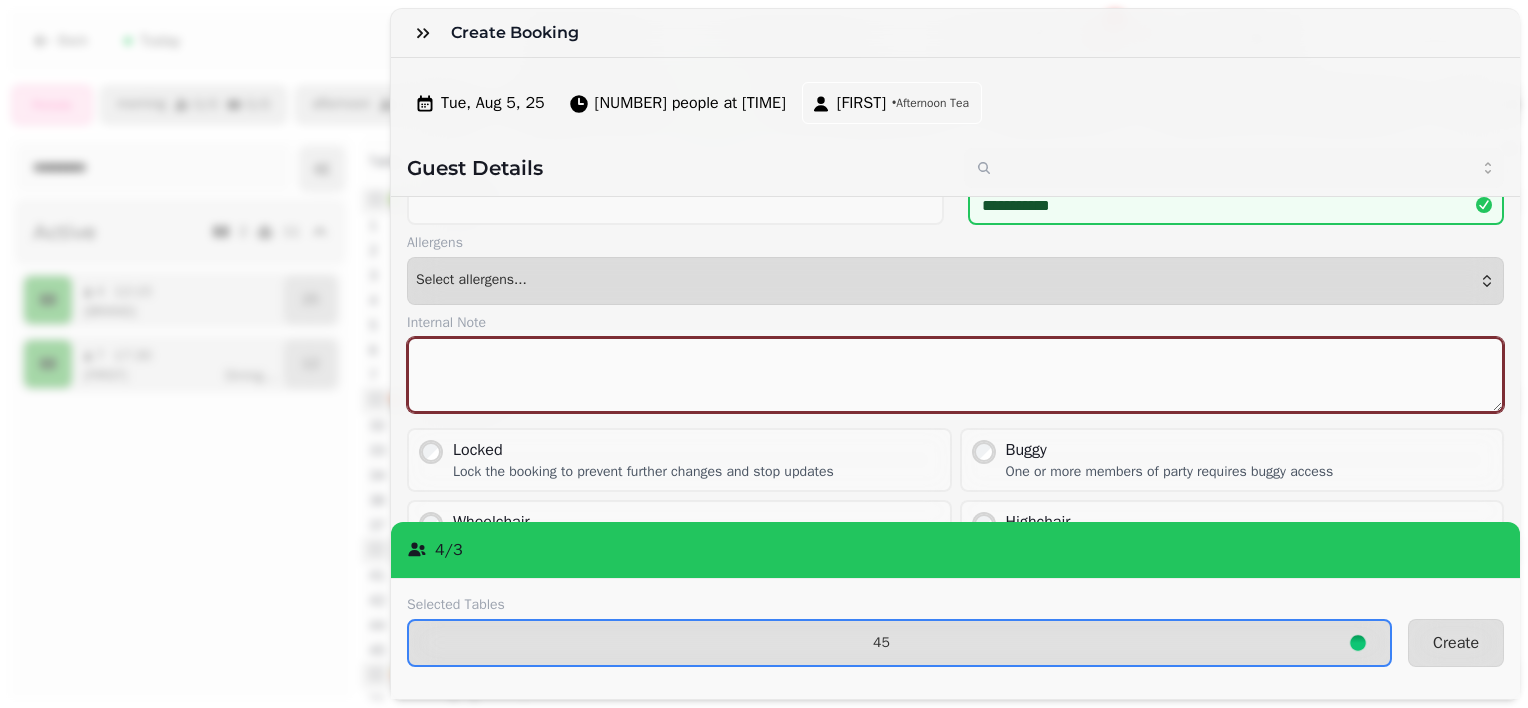 type on "*" 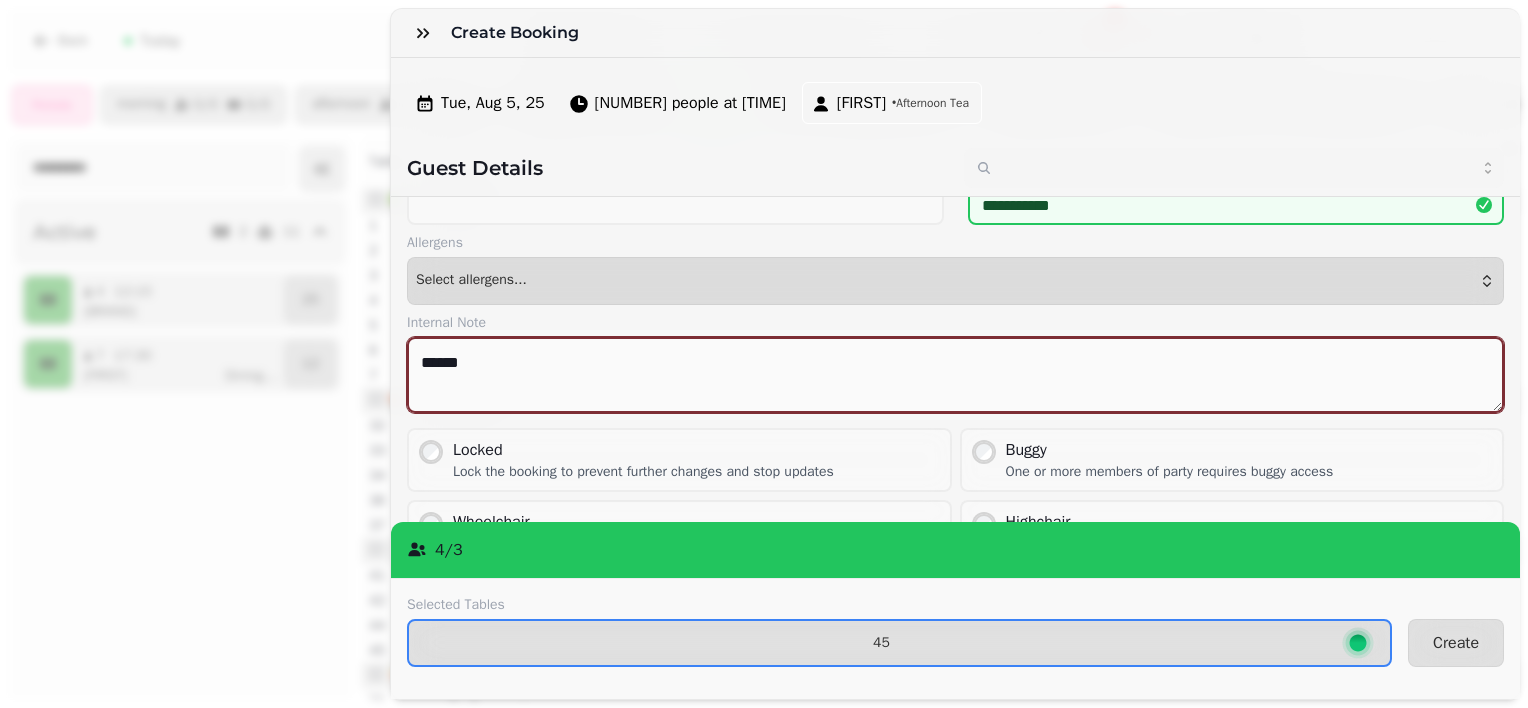 click on "*****" at bounding box center (955, 375) 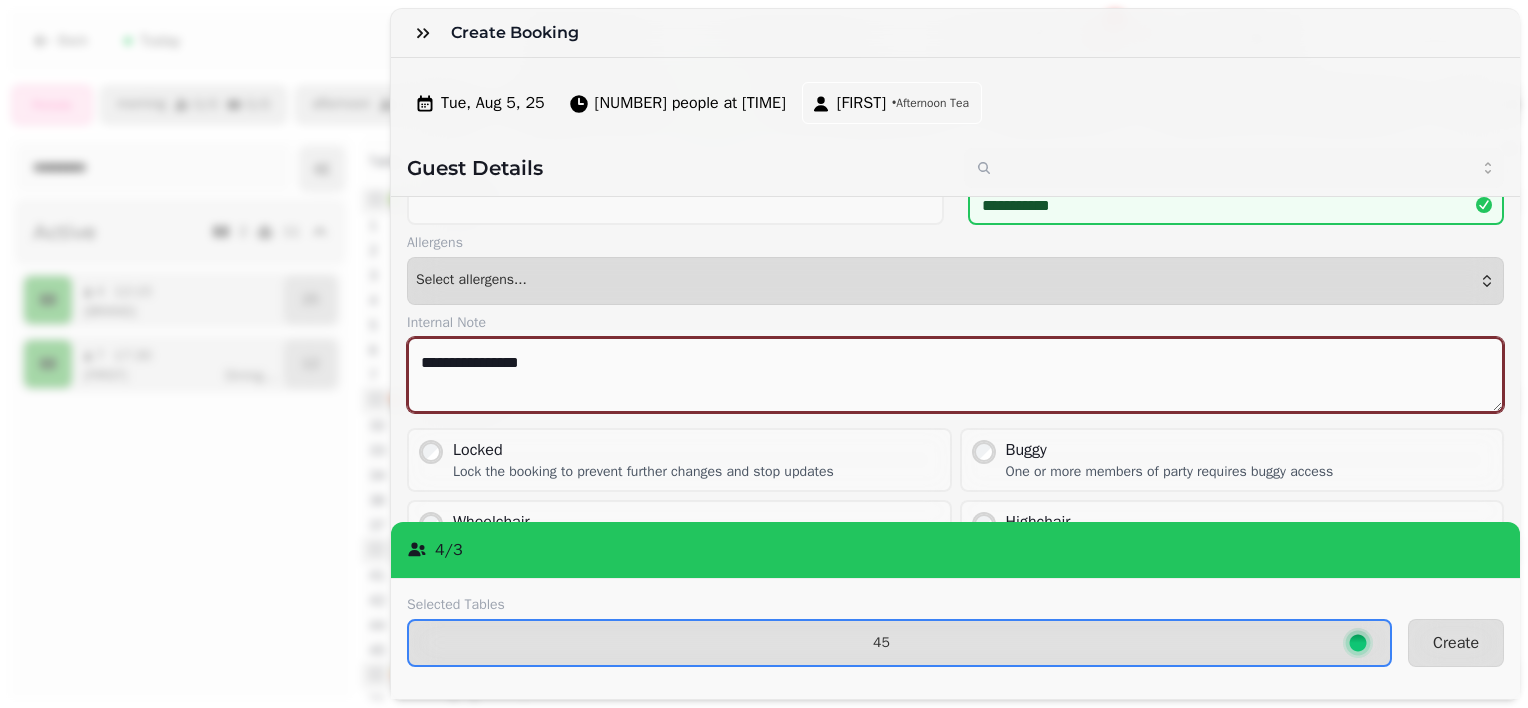 click on "**********" at bounding box center [955, 375] 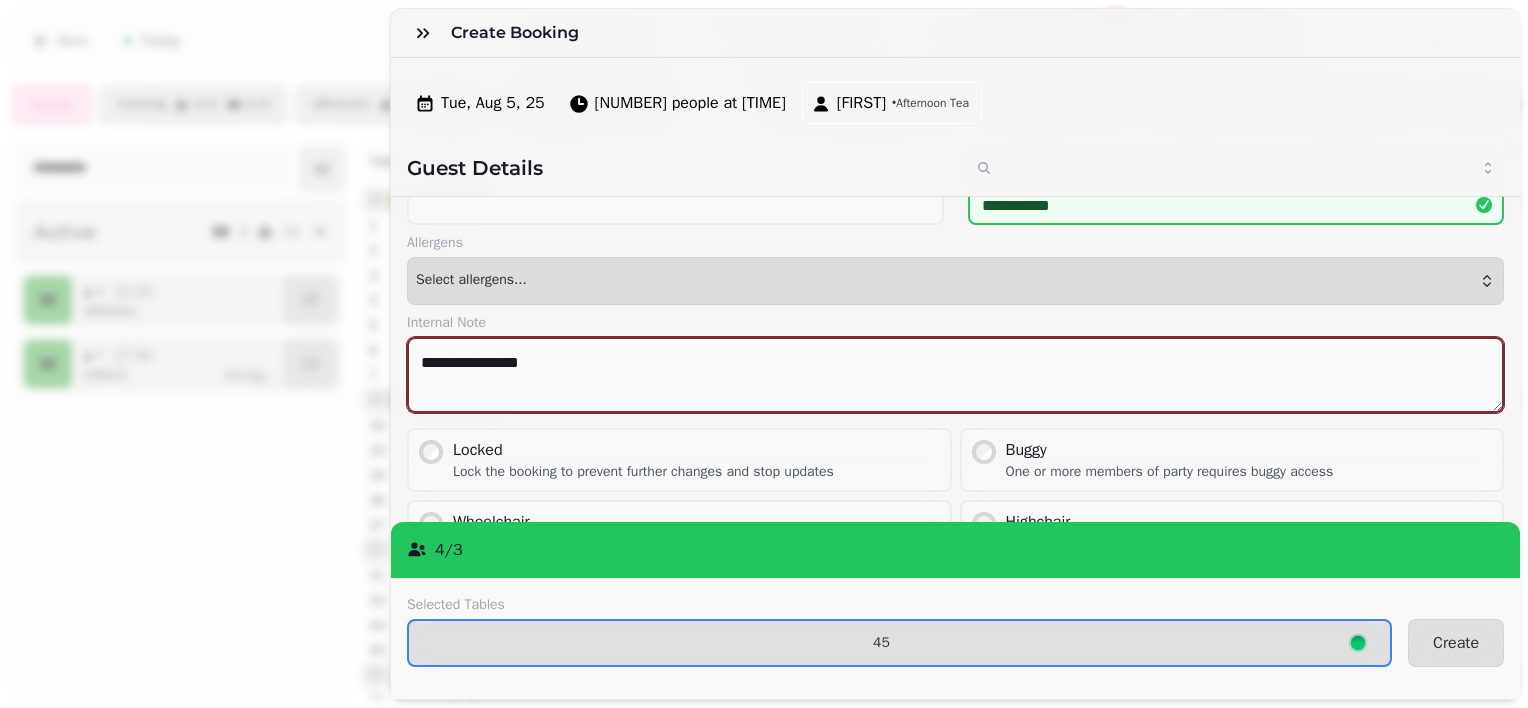 click on "**********" at bounding box center (955, 375) 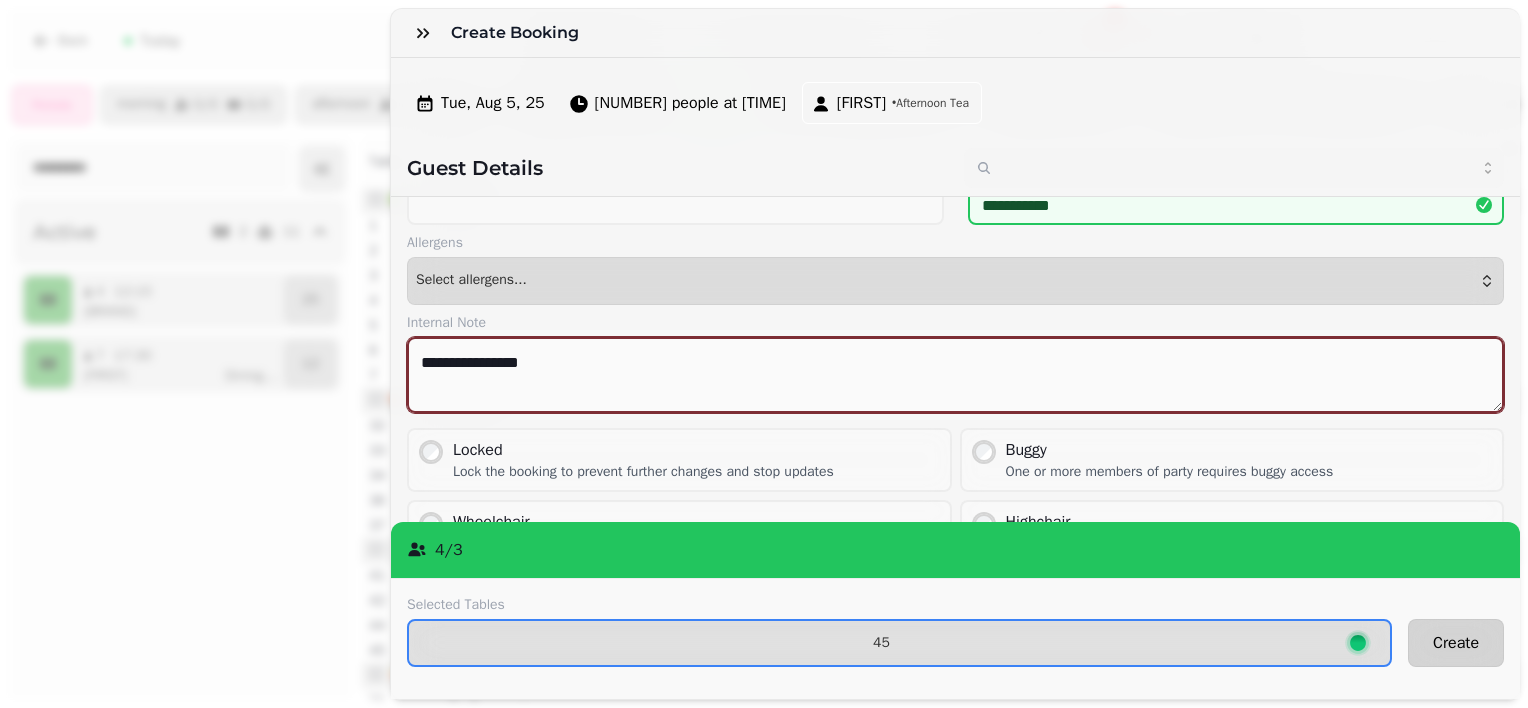 type on "**********" 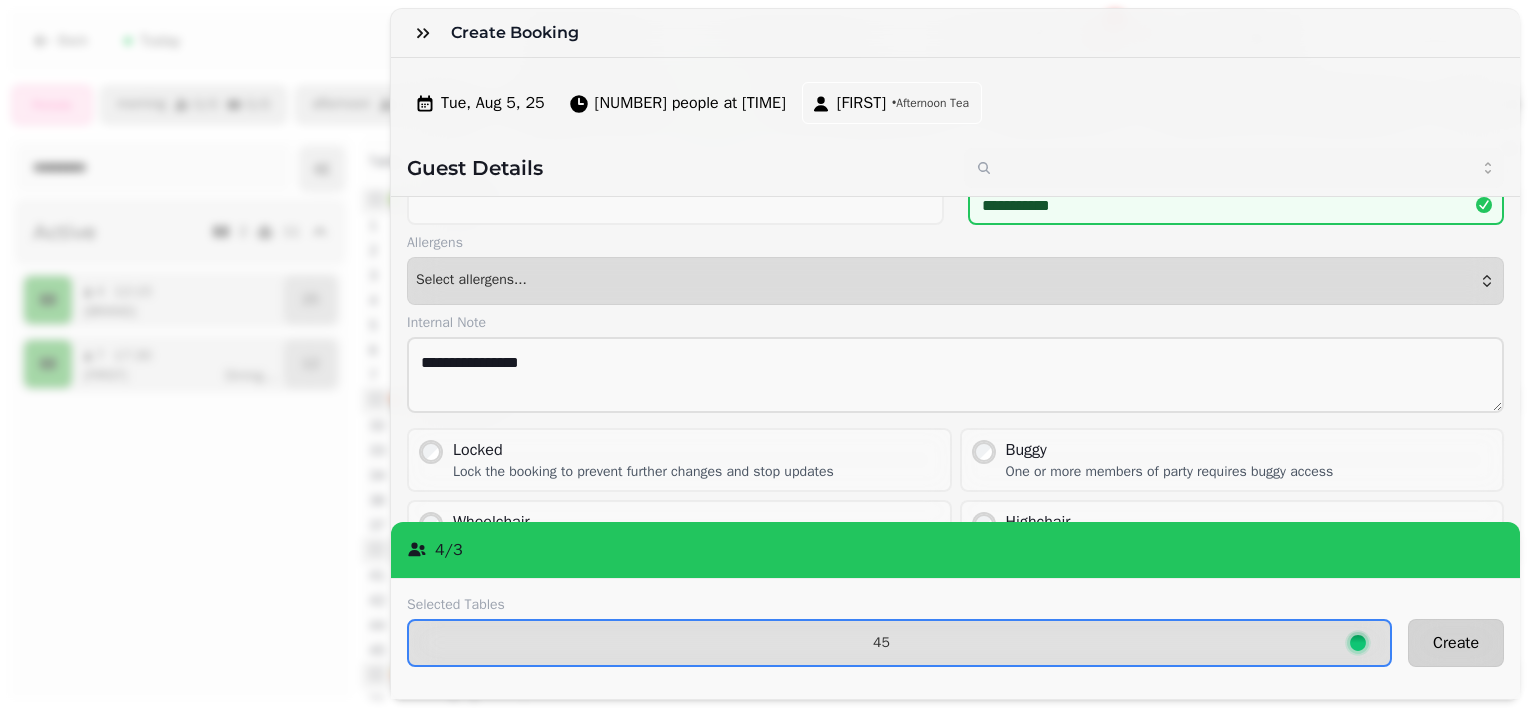 click on "Create" at bounding box center (1456, 643) 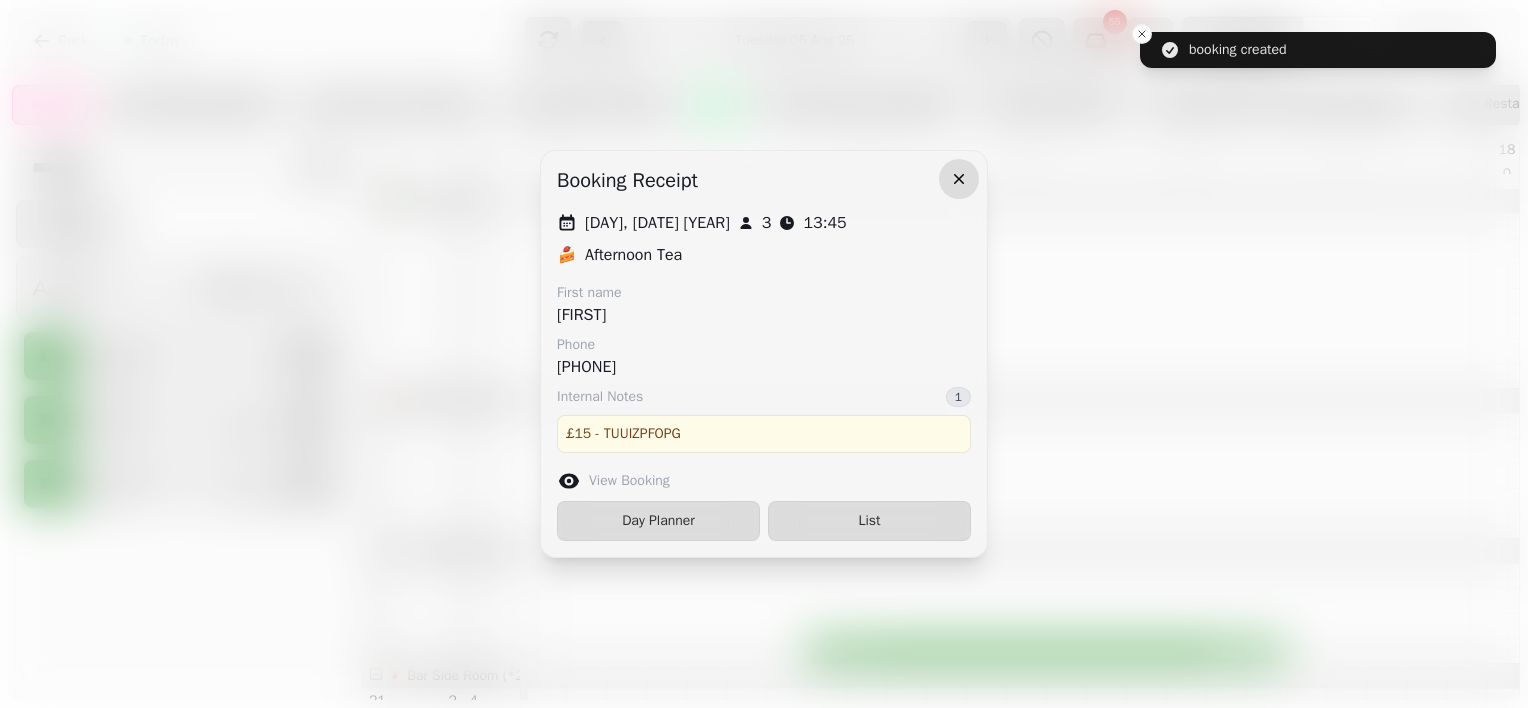 click 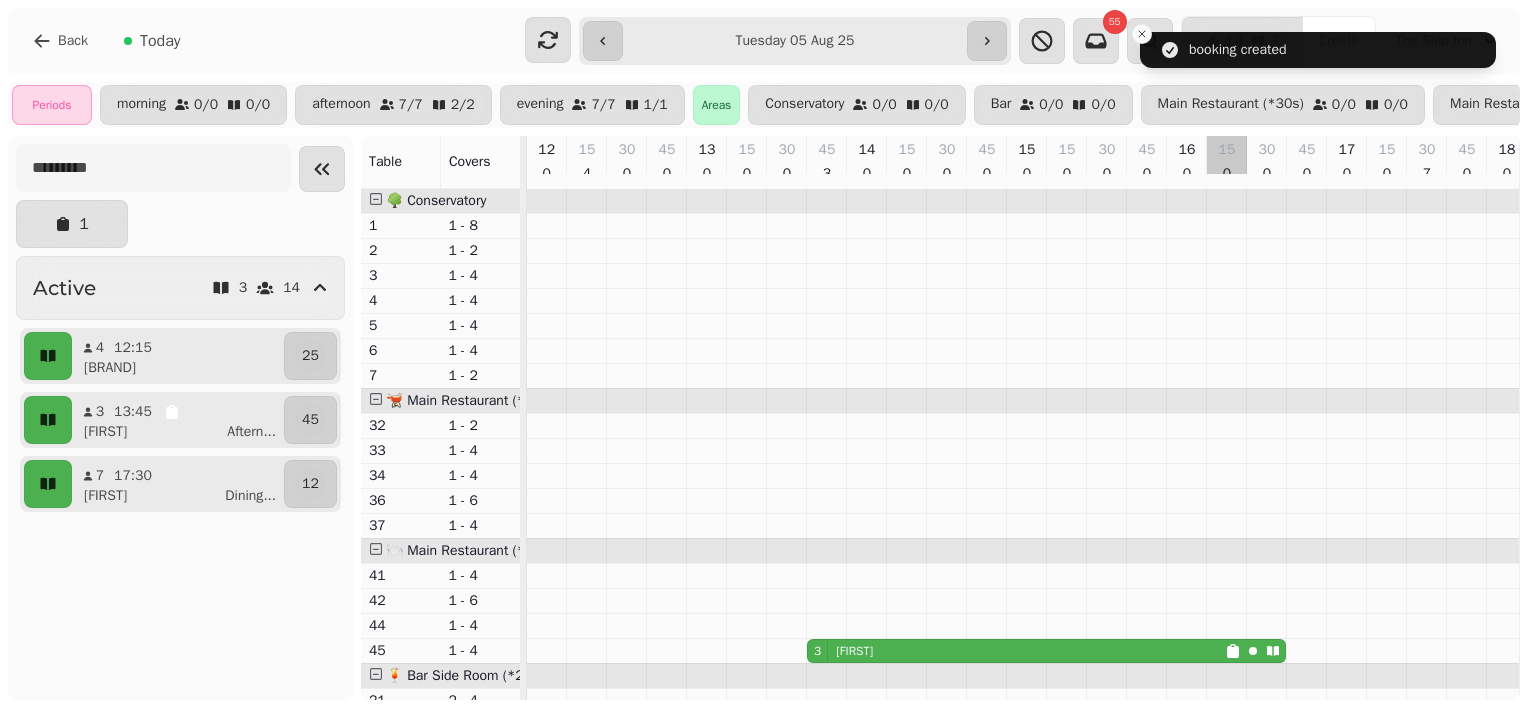 scroll, scrollTop: 1175, scrollLeft: 0, axis: vertical 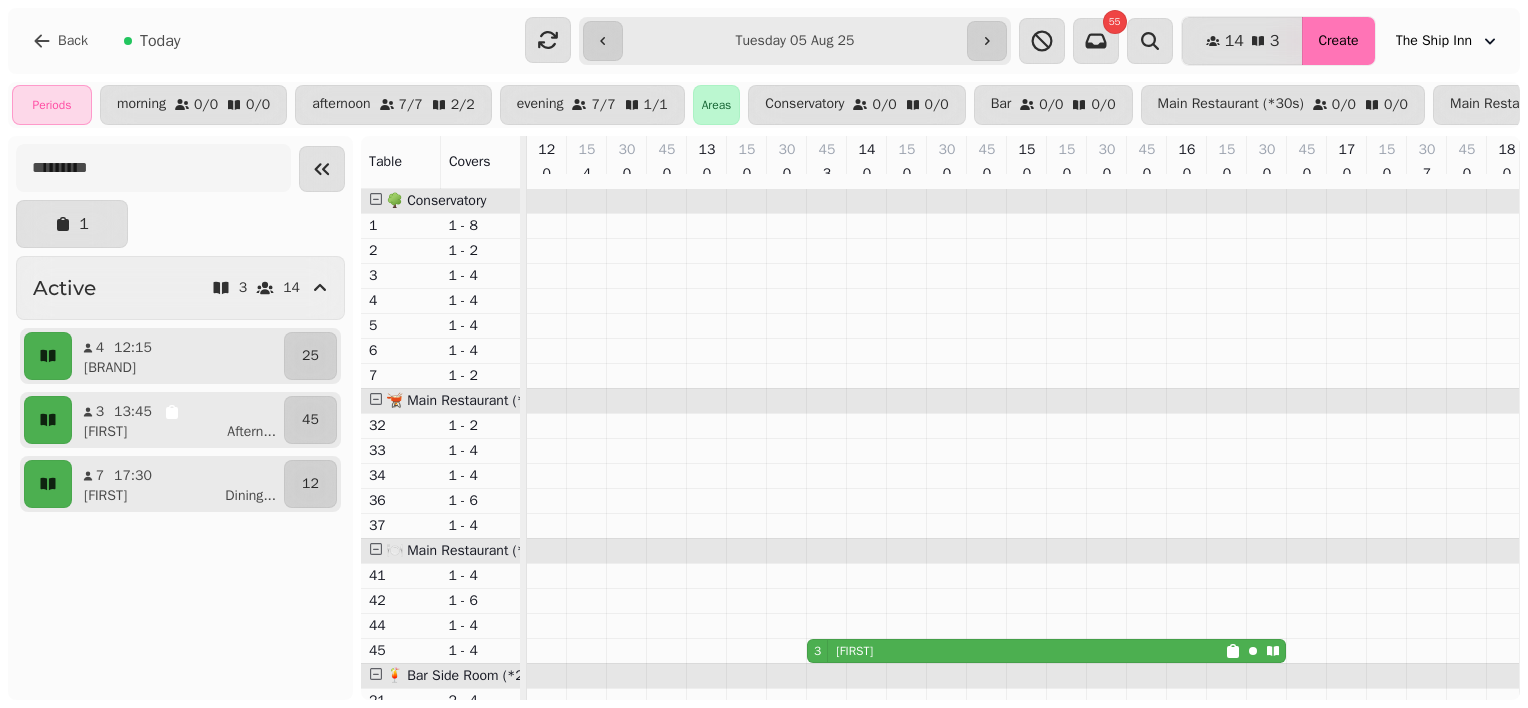 click on "Create" at bounding box center [1338, 41] 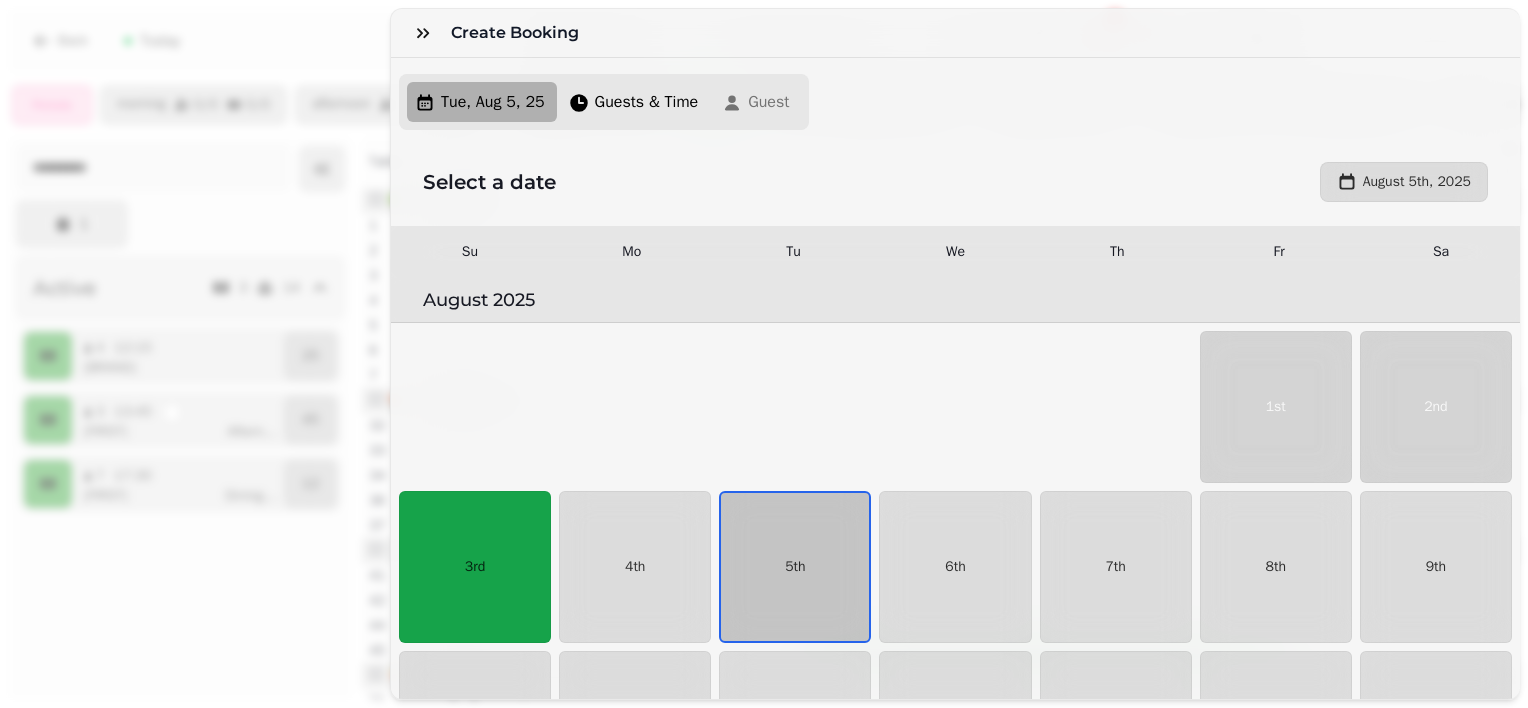 scroll, scrollTop: 120, scrollLeft: 0, axis: vertical 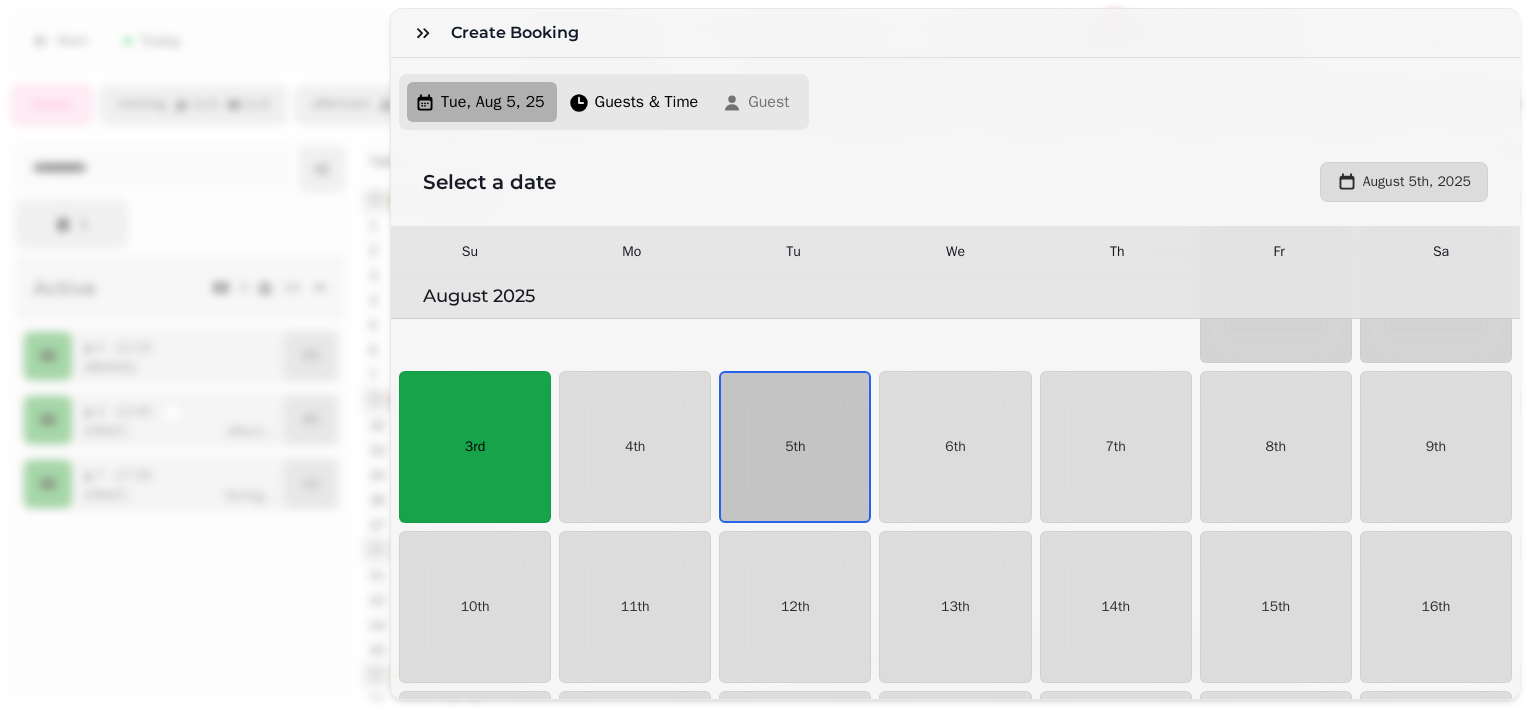 click on "3rd" at bounding box center [475, 447] 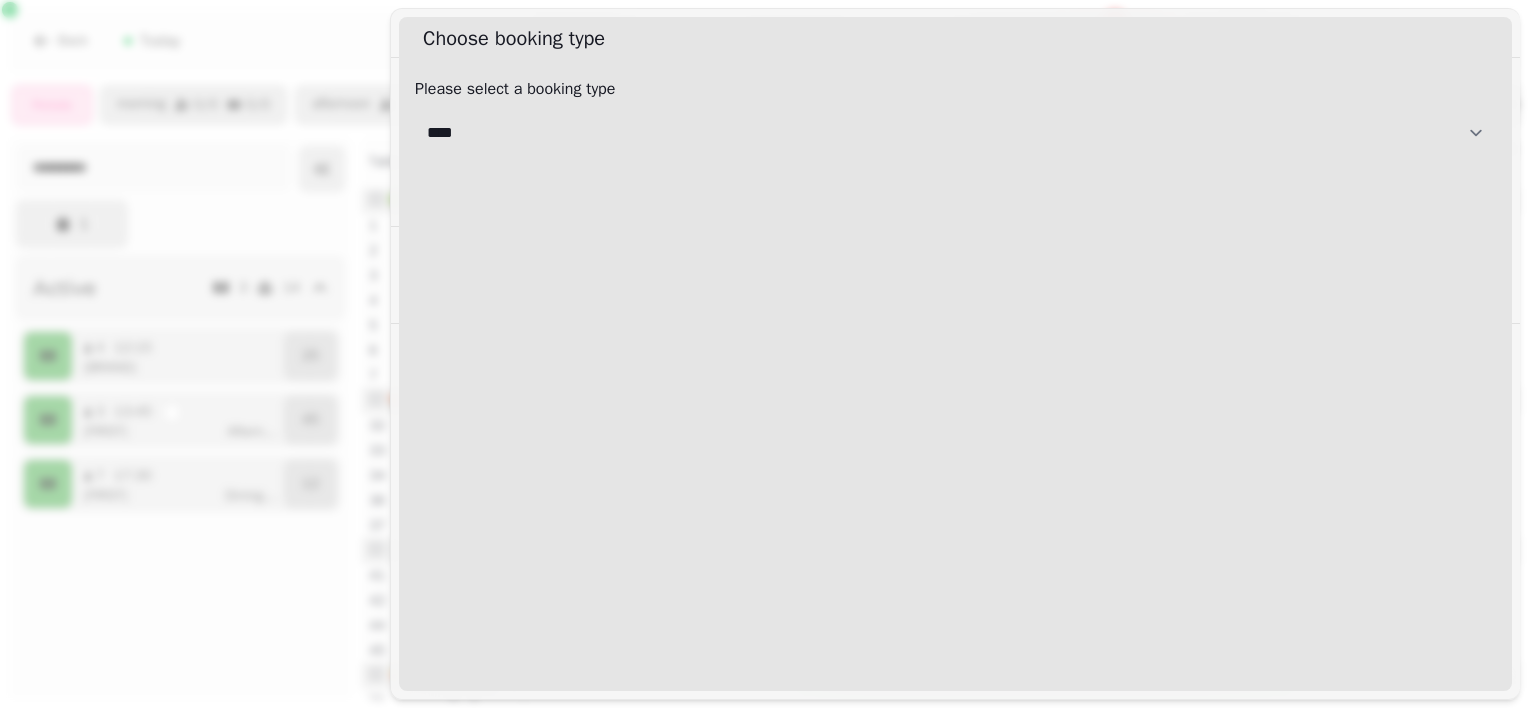 click on "**********" at bounding box center (955, 133) 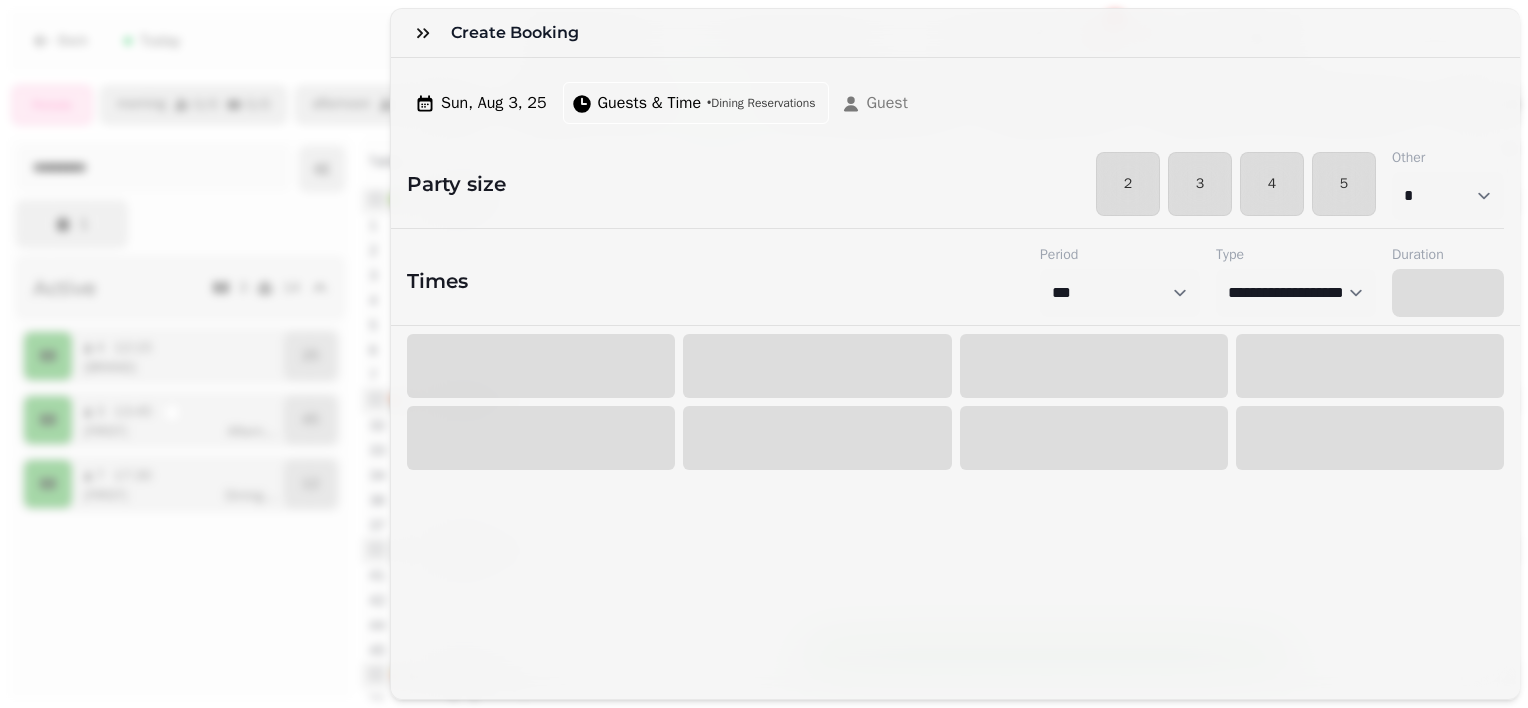 select on "****" 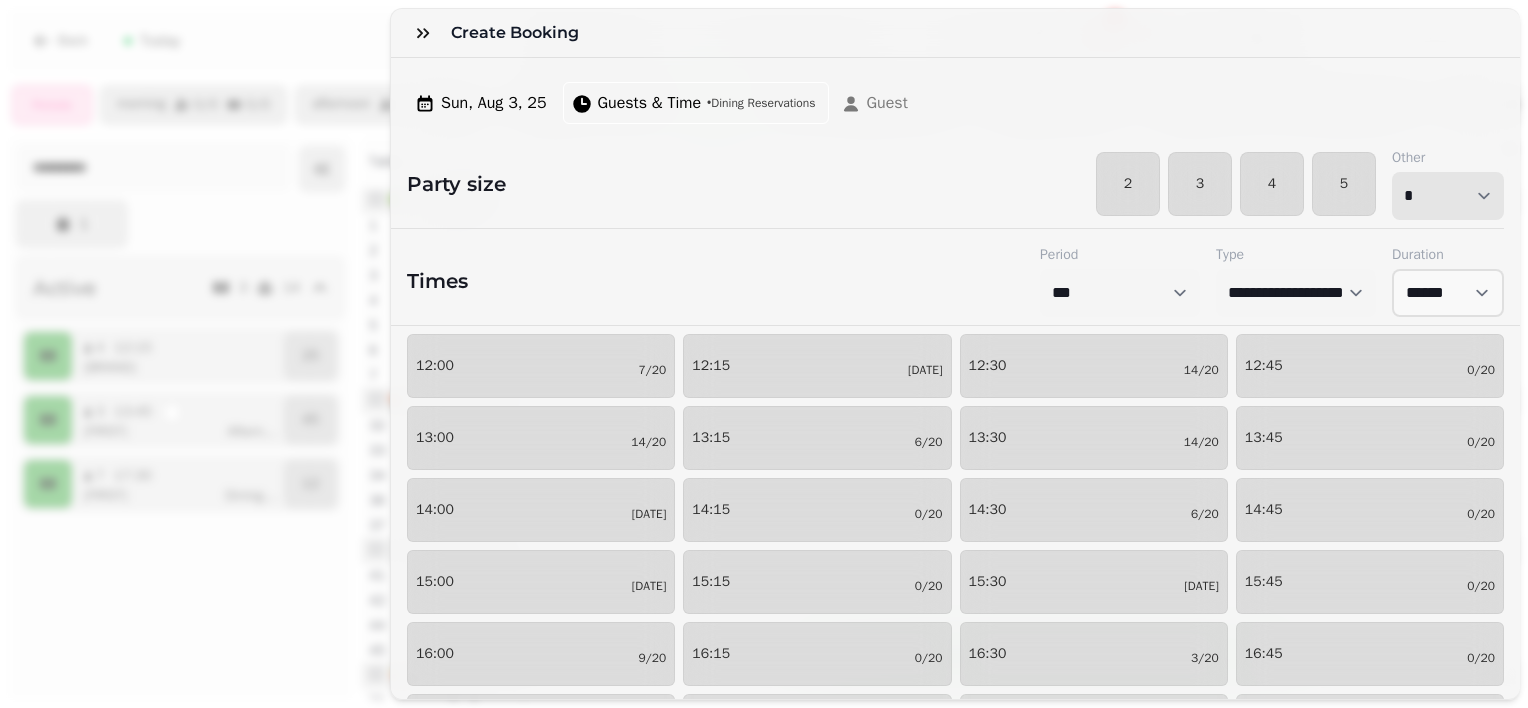 click on "* * * * * * * * * ** ** ** ** ** ** ** ** ** ** ** ** ** ** ** ** ** ** ** ** ** ** ** ** ** ** ** ** ** ** ** ** ** ** ** ** ** ** ** ** ** ** ** ** ** ** ** ** ** ** ** ** ** ** ** ** ** ** ** ** ** ** ** ** ** ** ** ** ** ** ** ** ** ** ** ** ** ** ** ** ** ** ** ** ** ** ** ** ** ** *** *** *** *** *** *** *** *** *** *** *** *** *** *** *** *** *** *** *** *** ***" at bounding box center (1448, 196) 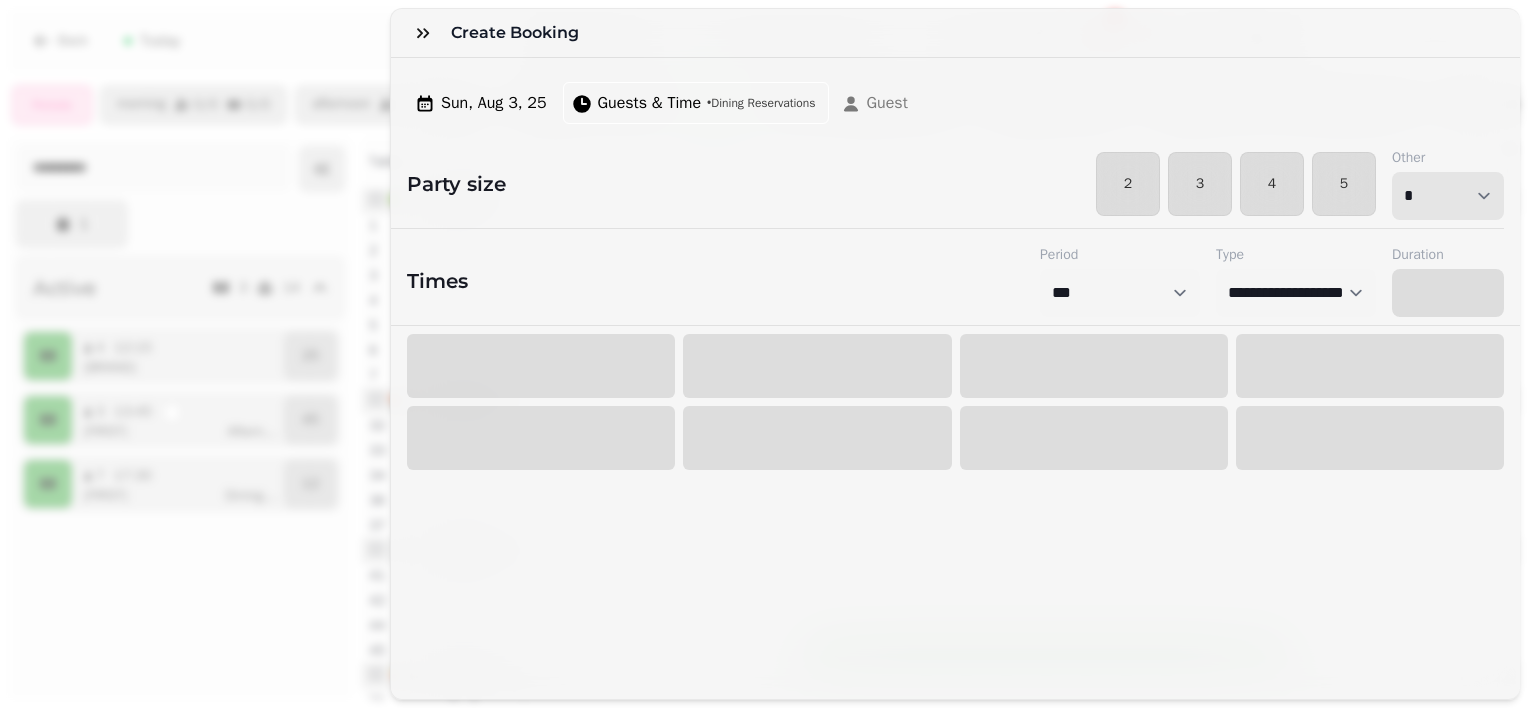select on "****" 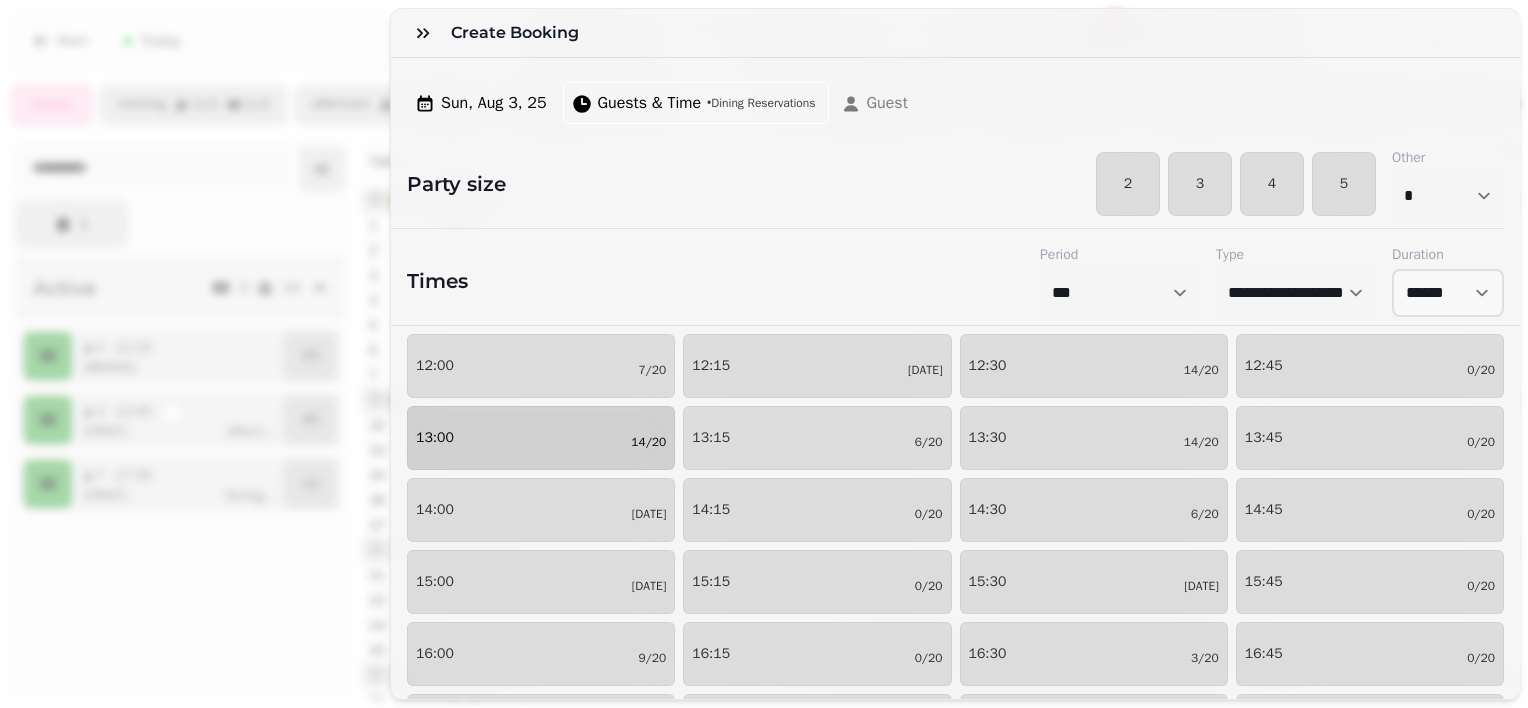 click on "[TIME] [DATE]" at bounding box center (541, 438) 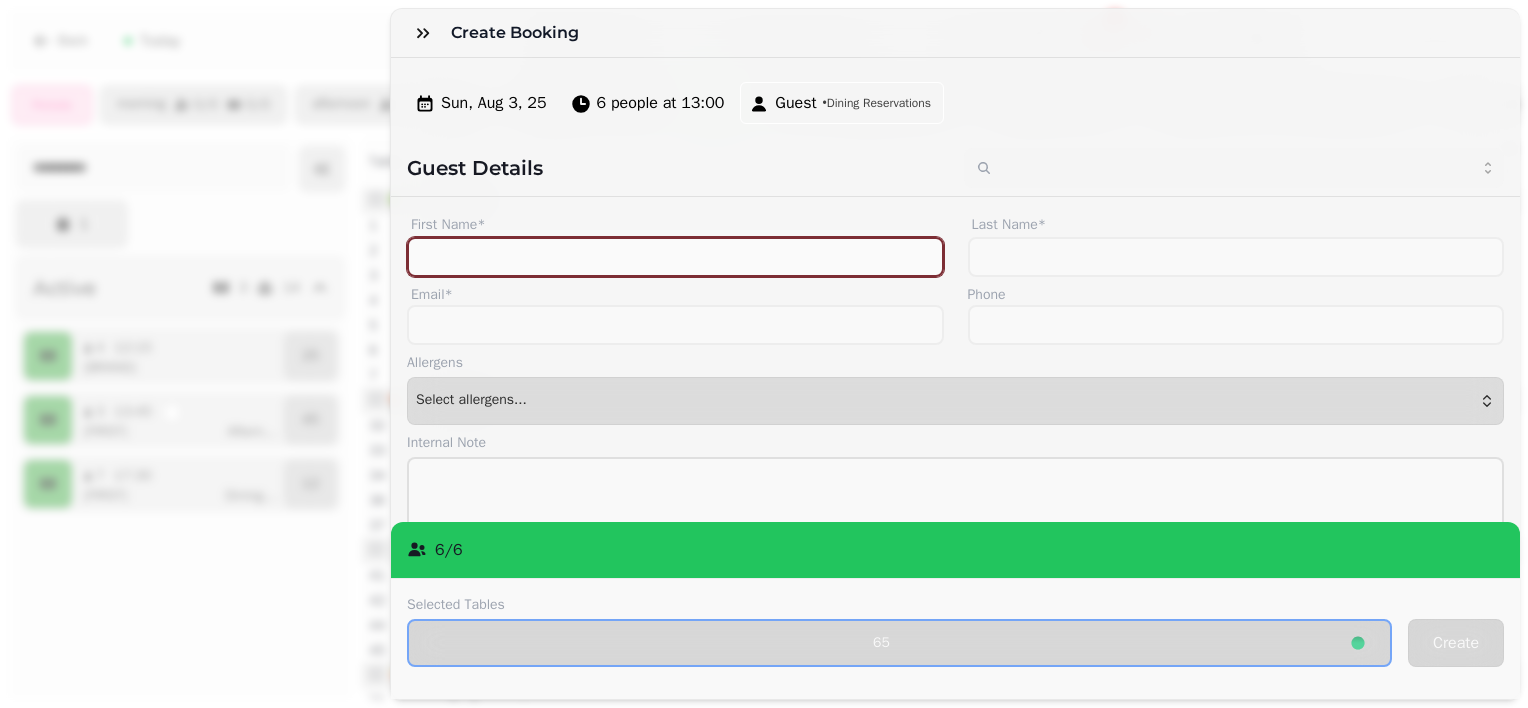 click on "First Name*" at bounding box center (675, 257) 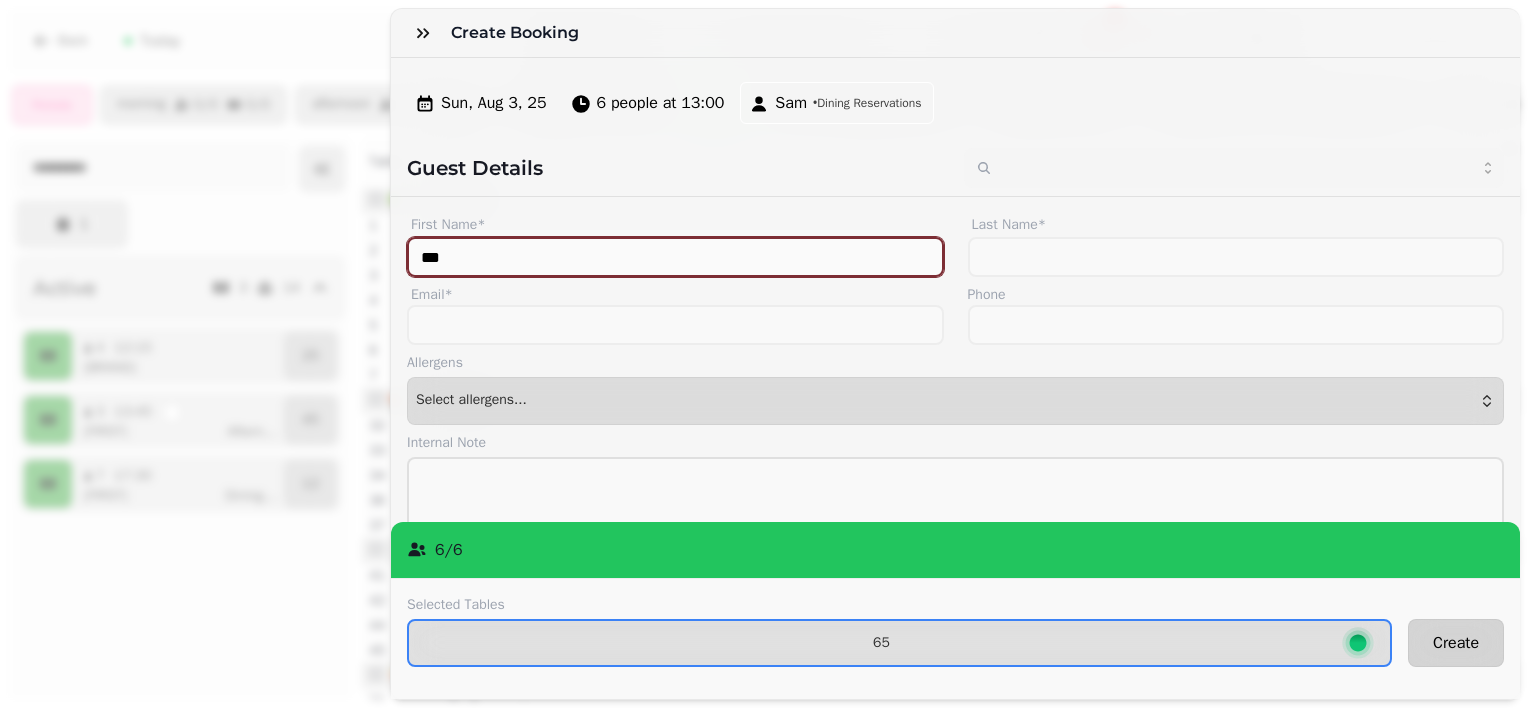 type on "***" 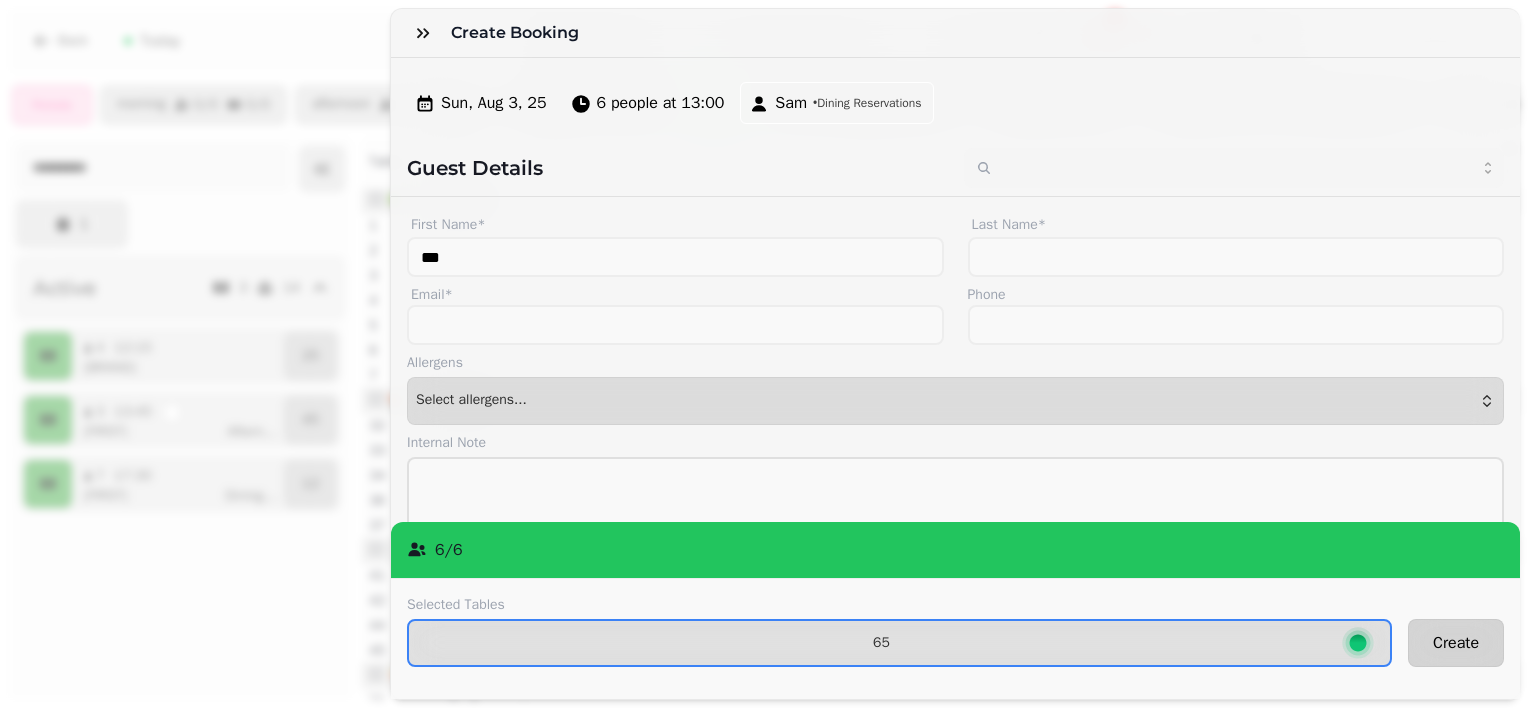 click on "Create" at bounding box center [1456, 643] 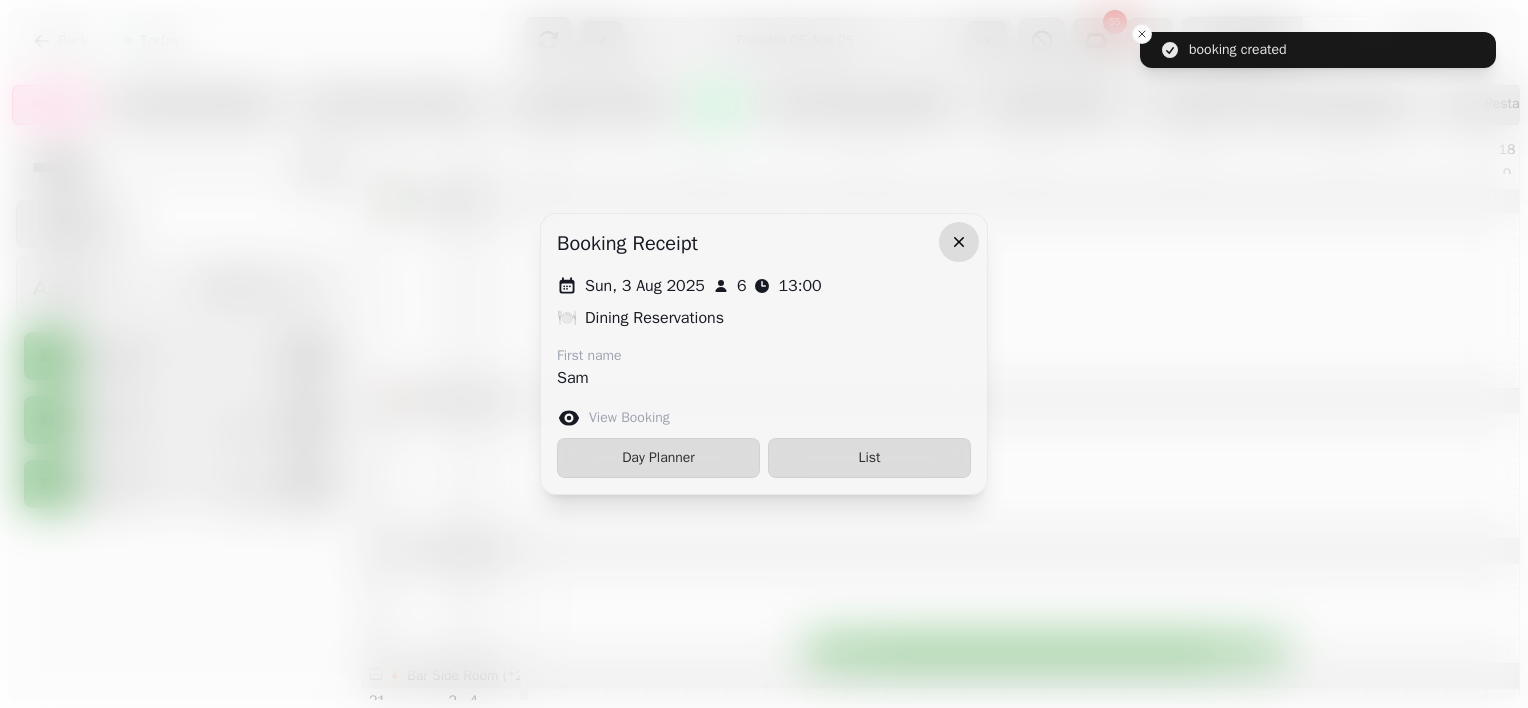 click 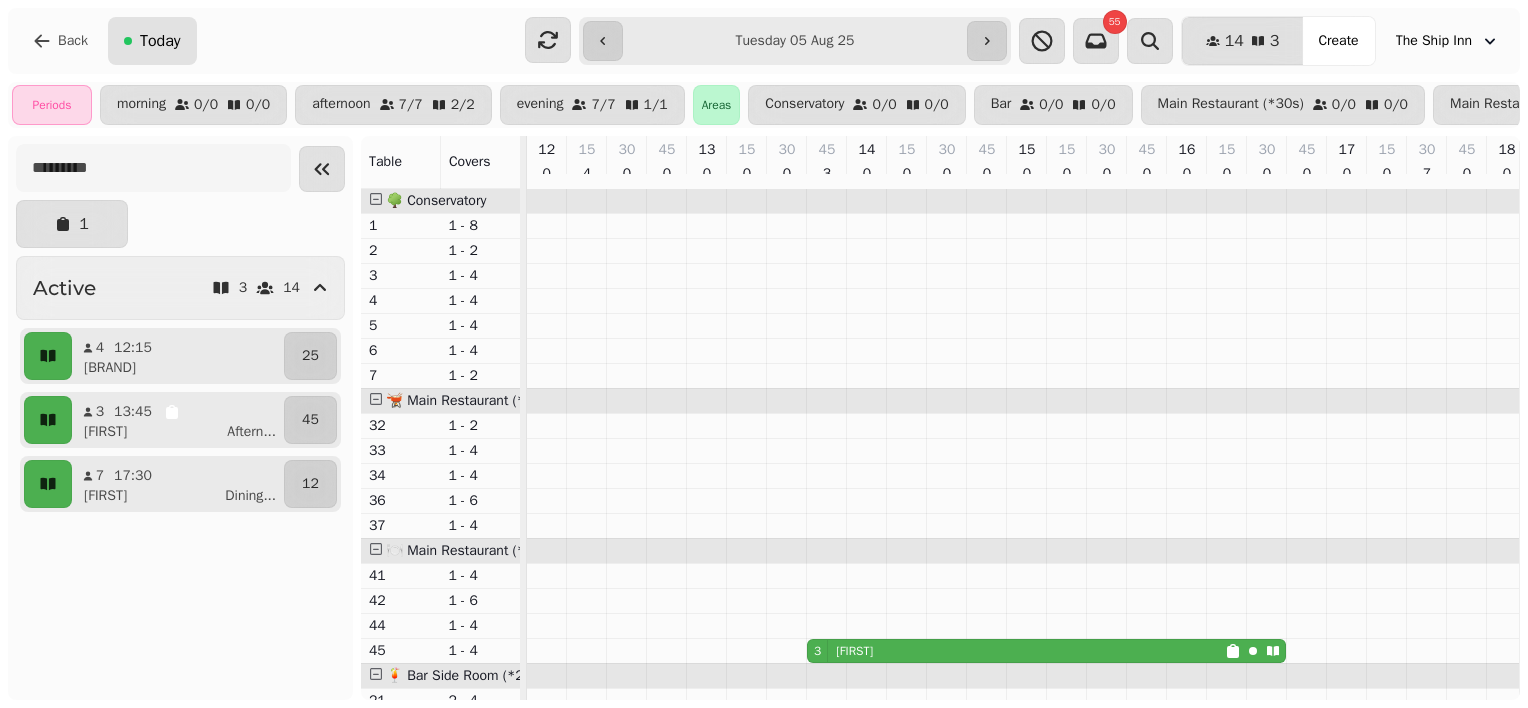 click on "Today" at bounding box center [152, 41] 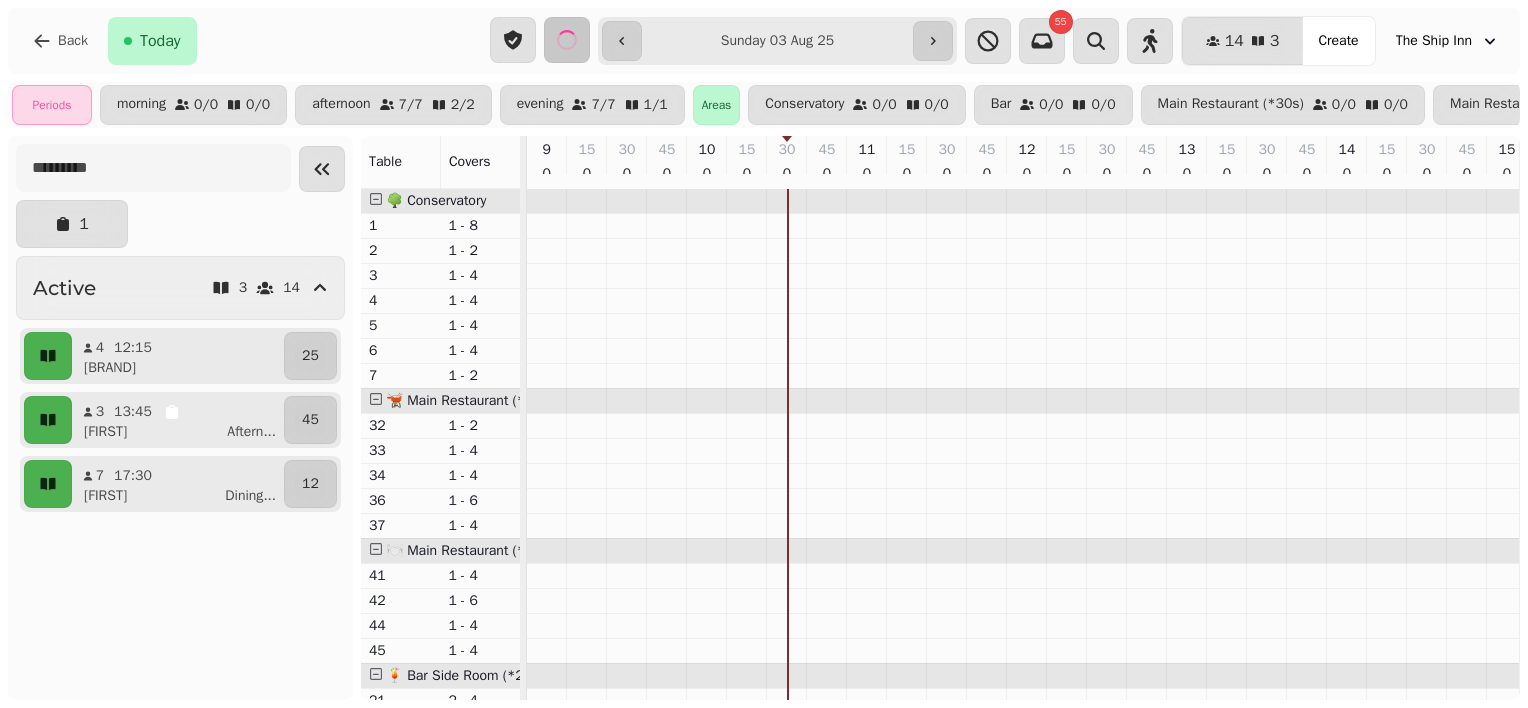 type on "**********" 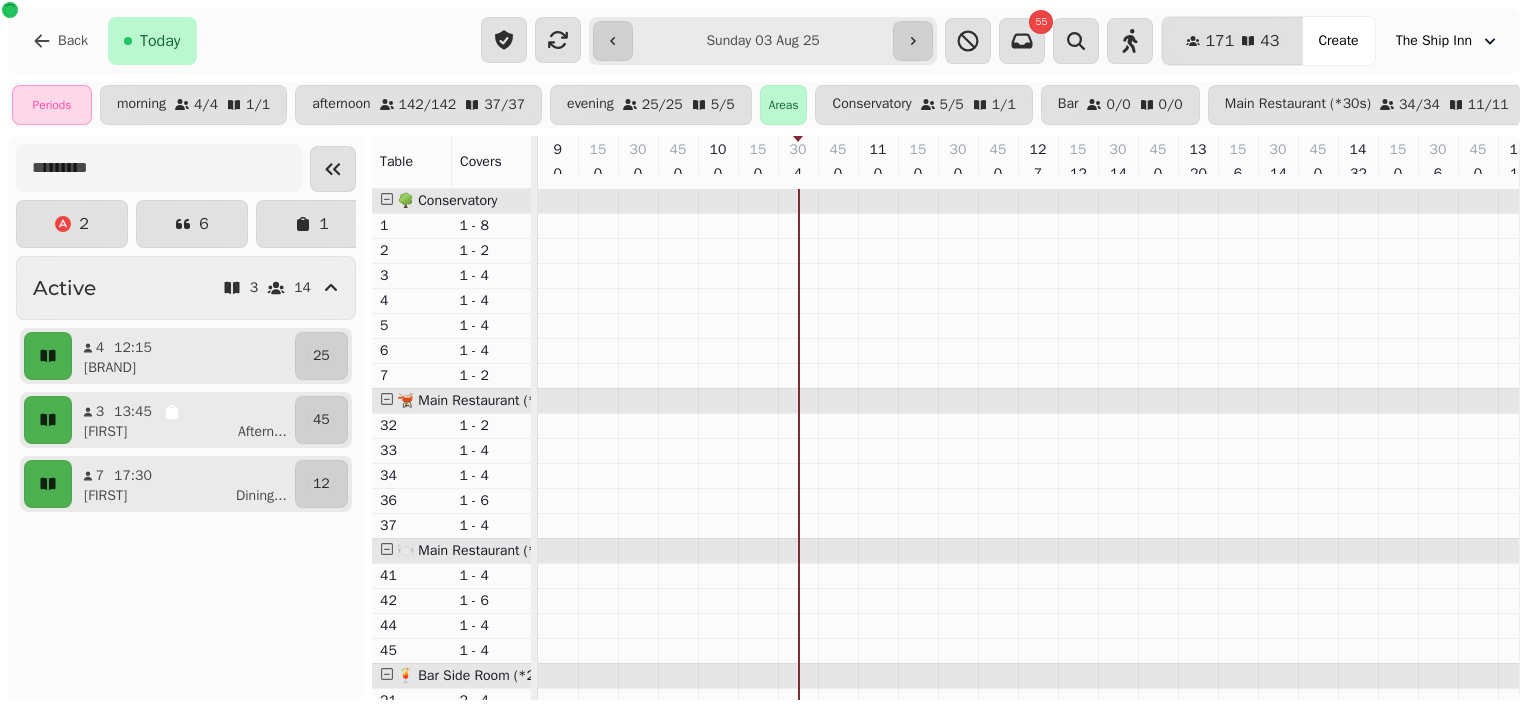 scroll, scrollTop: 0, scrollLeft: 190, axis: horizontal 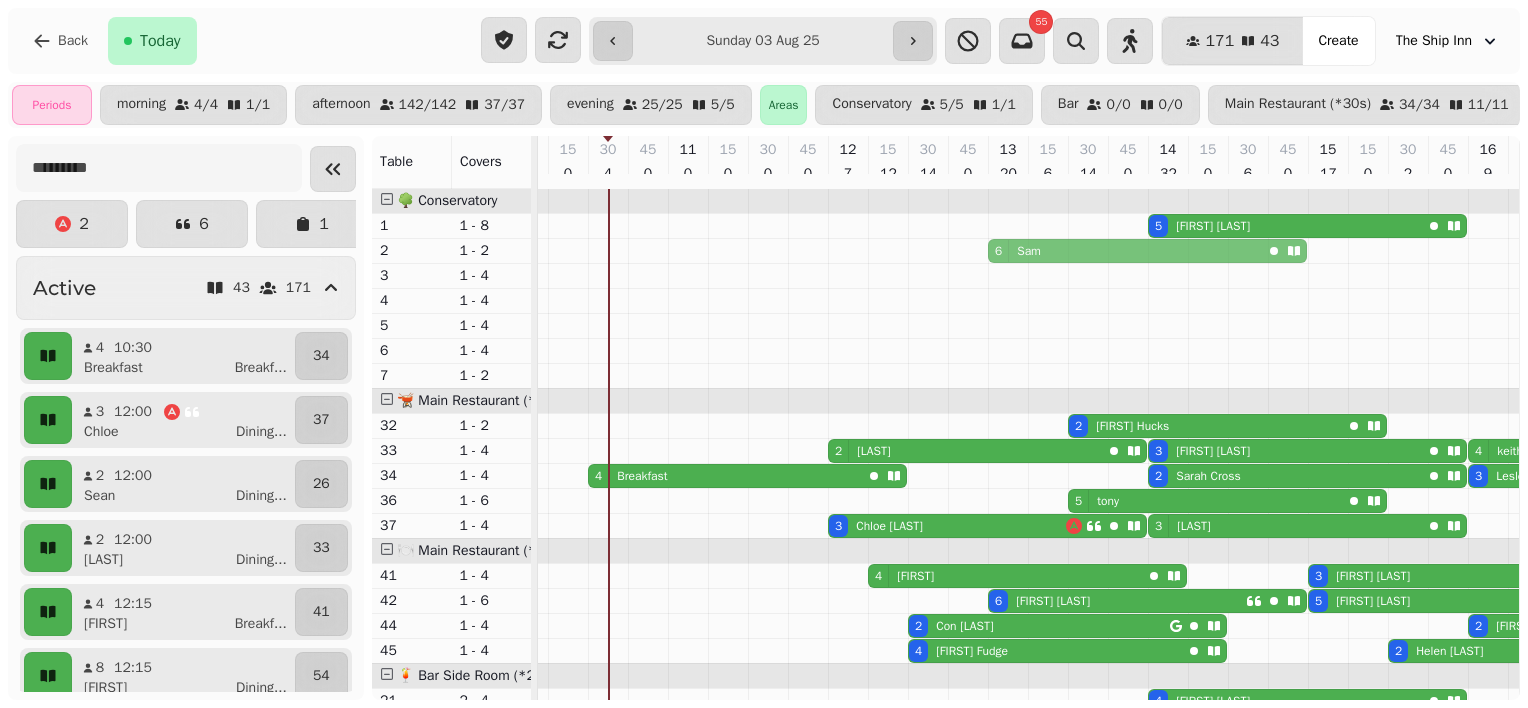 drag, startPoint x: 1000, startPoint y: 349, endPoint x: 991, endPoint y: 246, distance: 103.392456 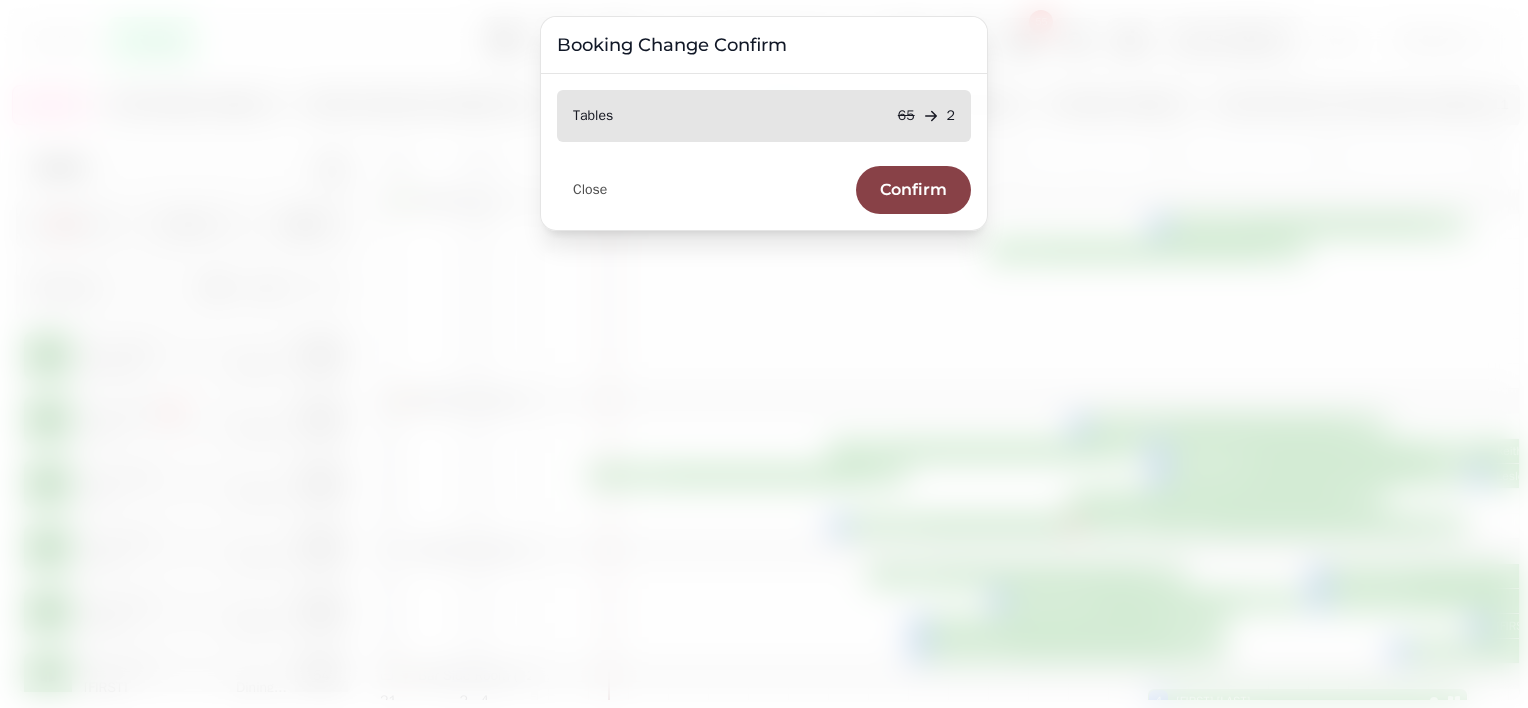 click on "Confirm" at bounding box center (913, 190) 